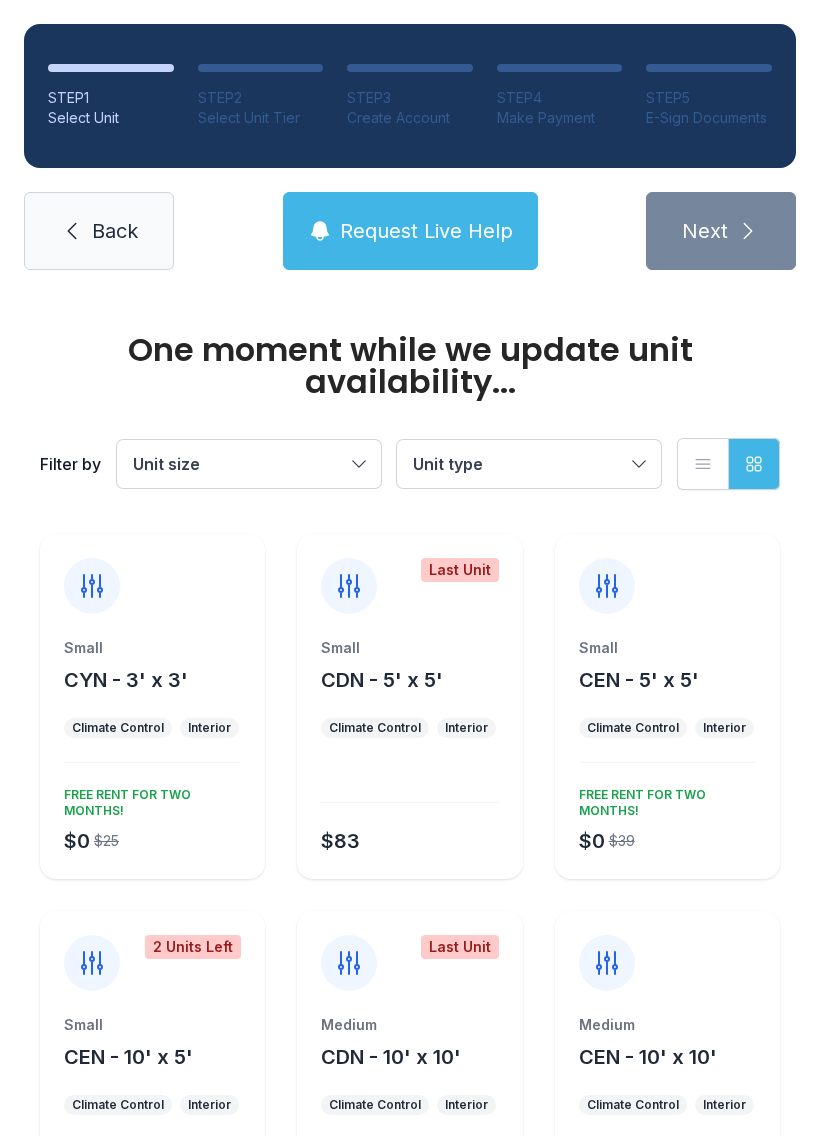 scroll, scrollTop: 0, scrollLeft: 0, axis: both 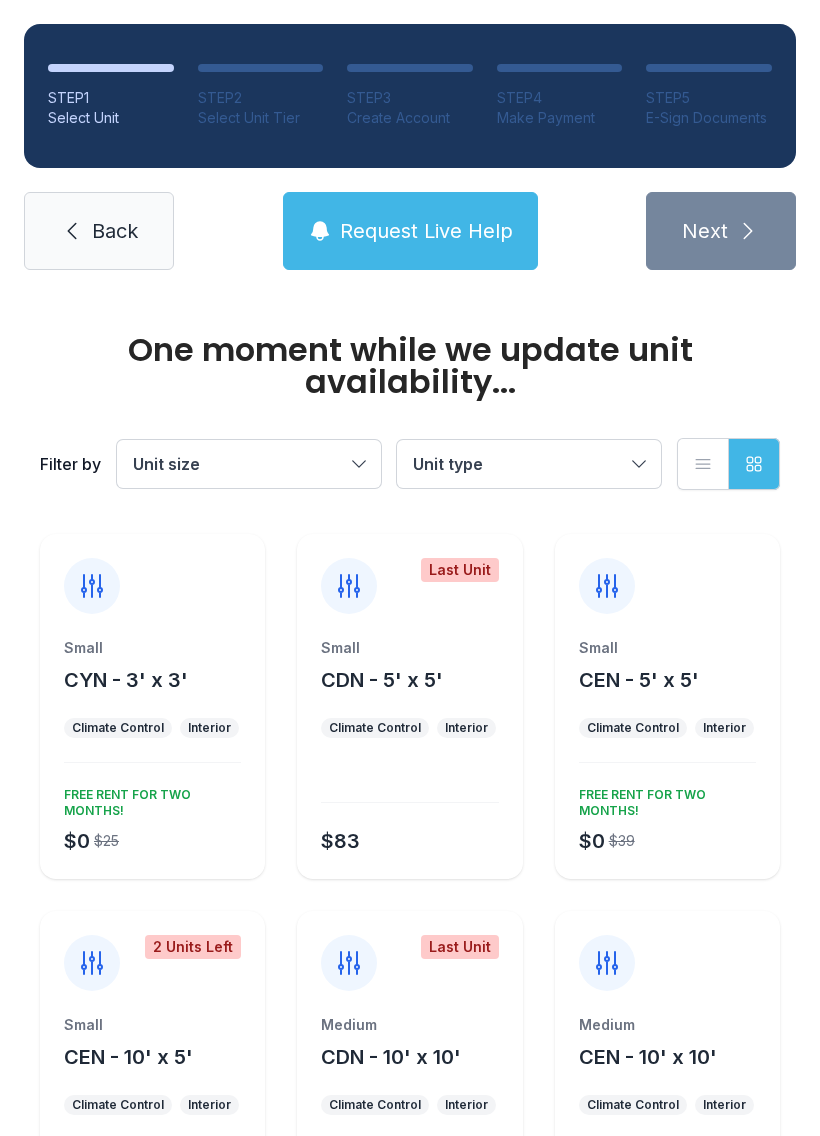 click on "Small CYN - 3' x 3'" at bounding box center (152, 666) 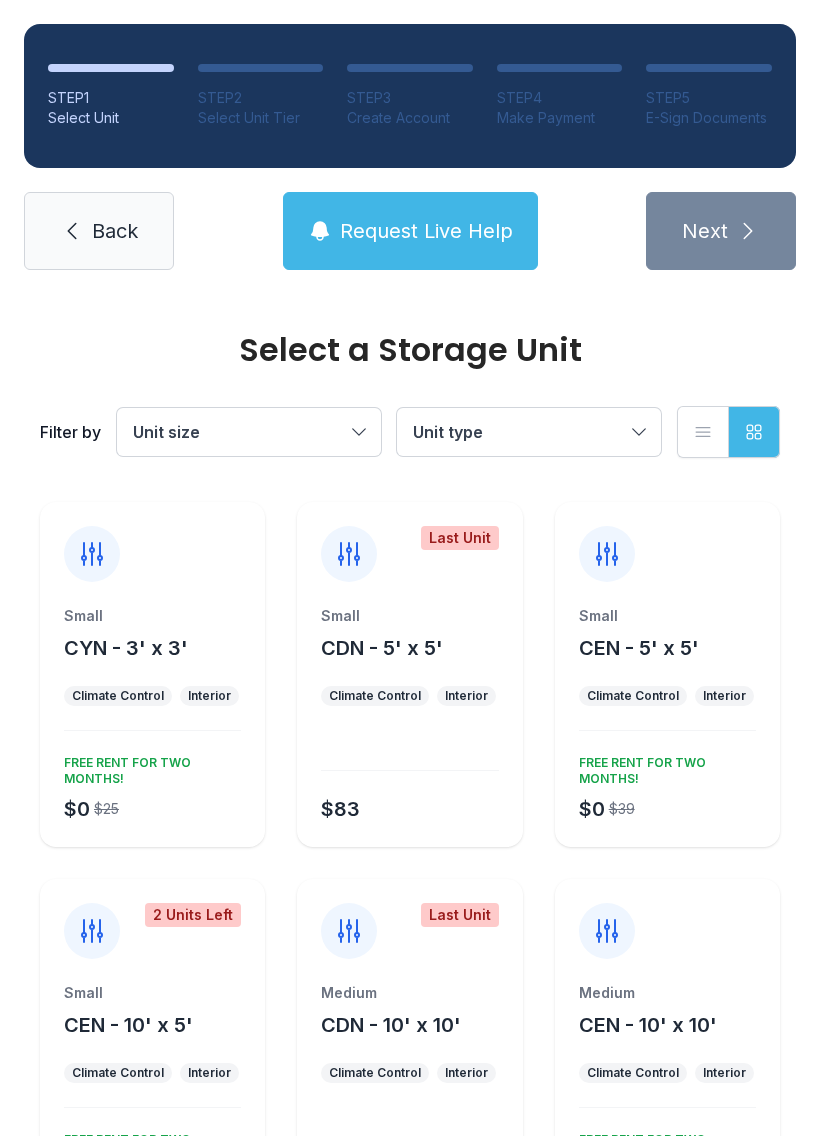 click on "Interior" at bounding box center (209, 696) 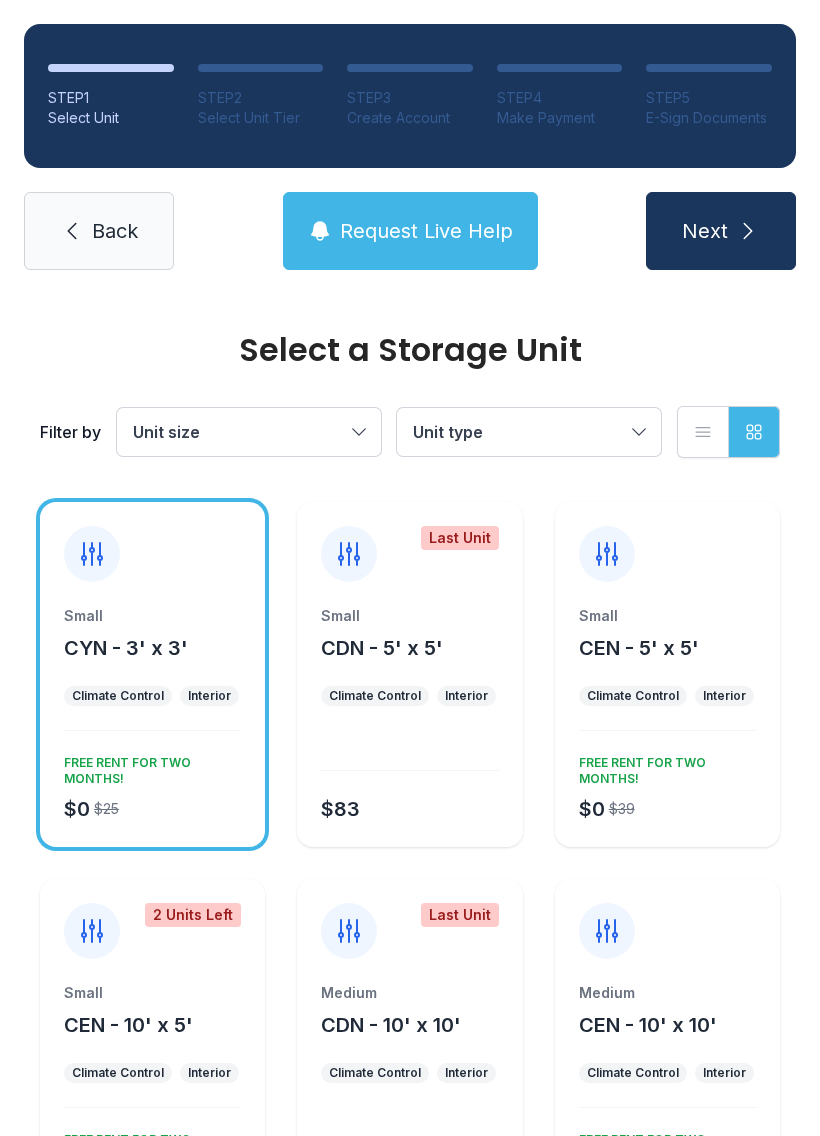 click on "Interior" at bounding box center [209, 696] 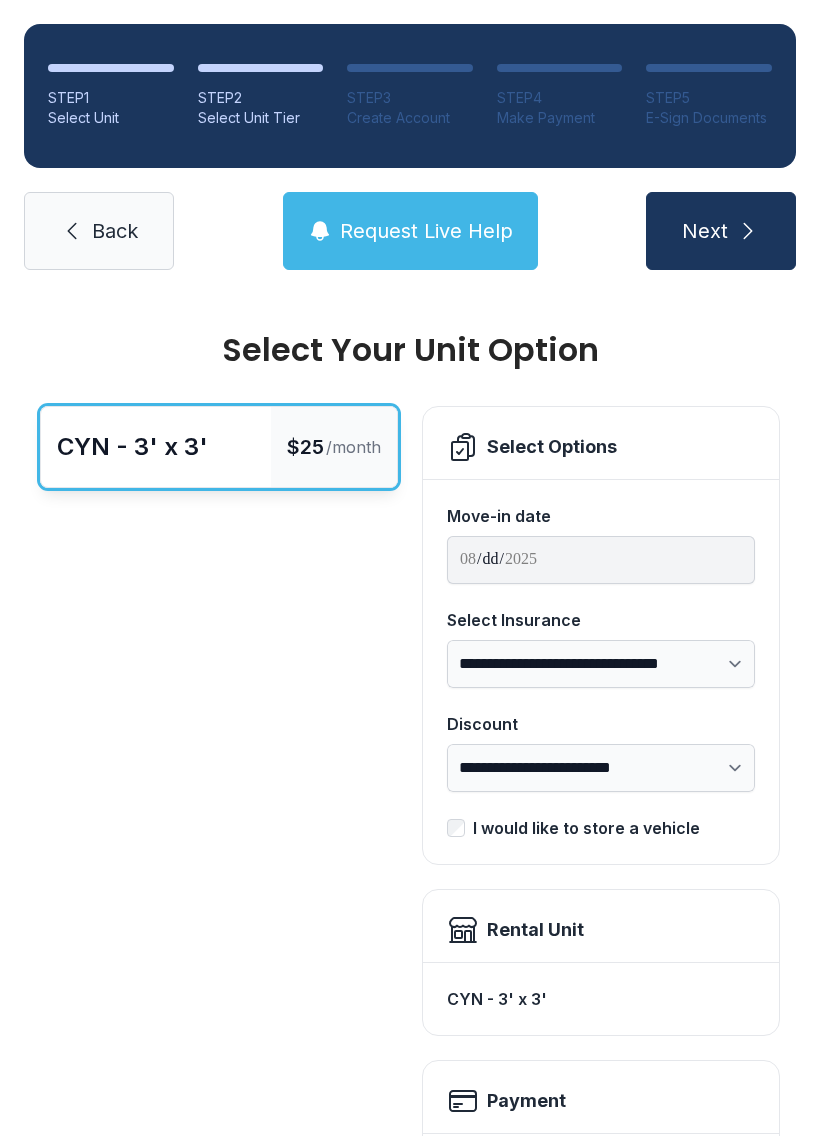 scroll, scrollTop: 0, scrollLeft: 0, axis: both 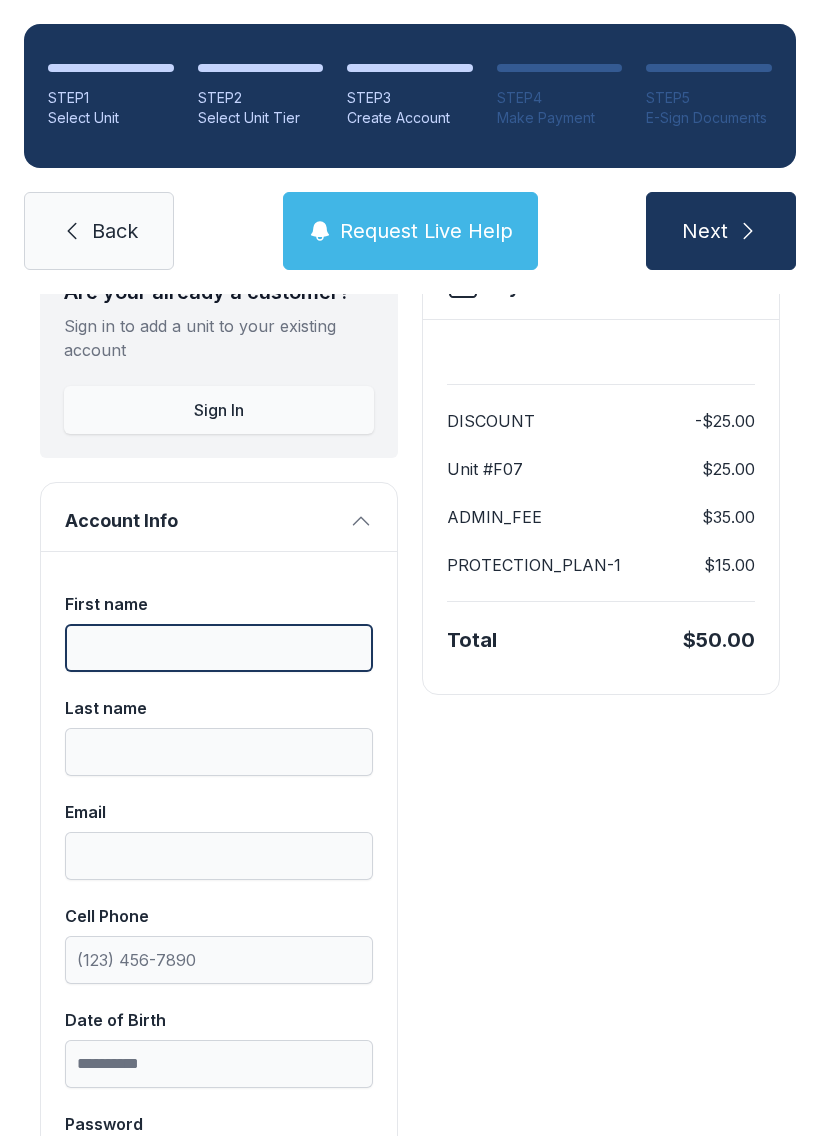 click on "First name" at bounding box center (219, 648) 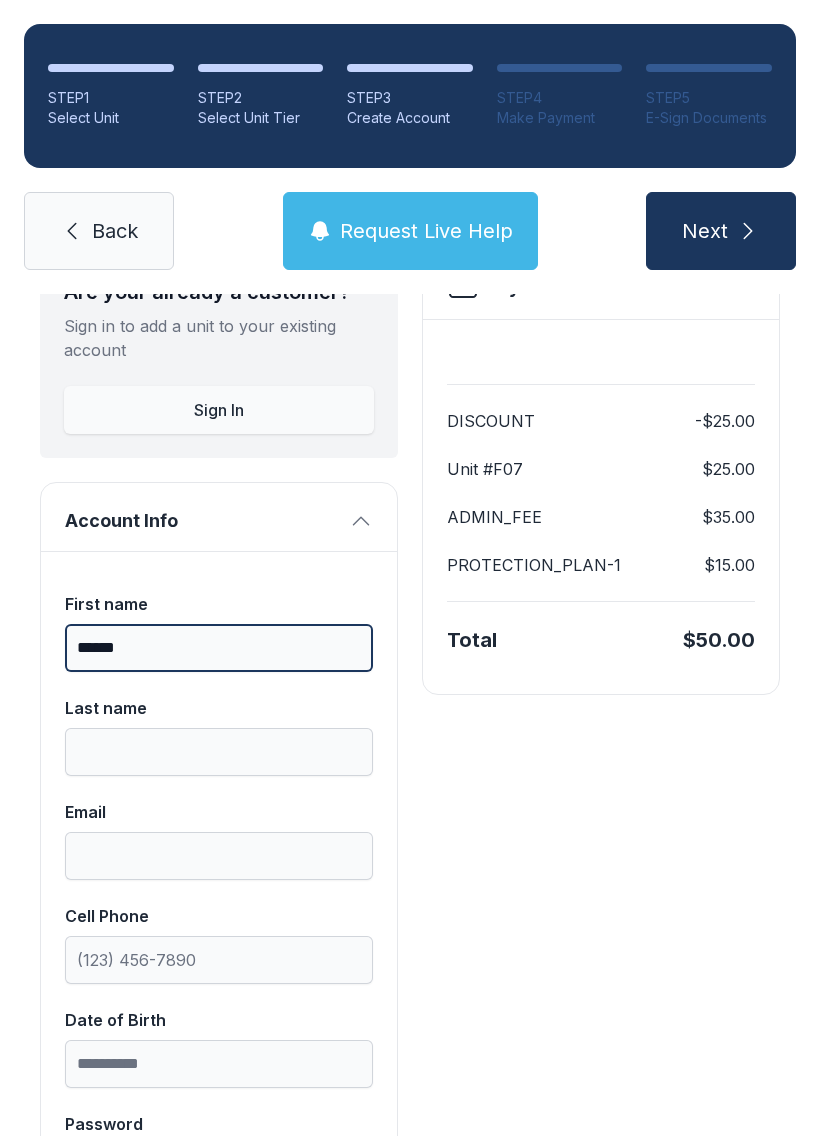 click on "Next" at bounding box center [721, 231] 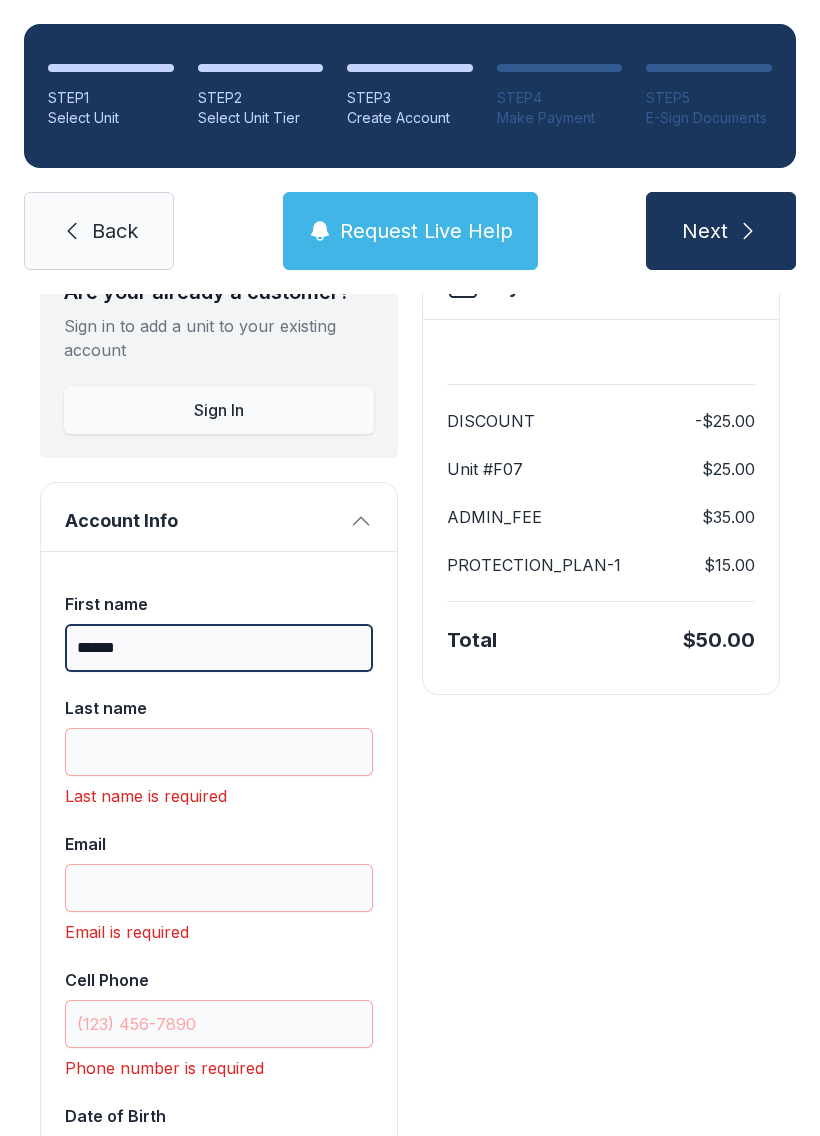 click on "******" at bounding box center [219, 648] 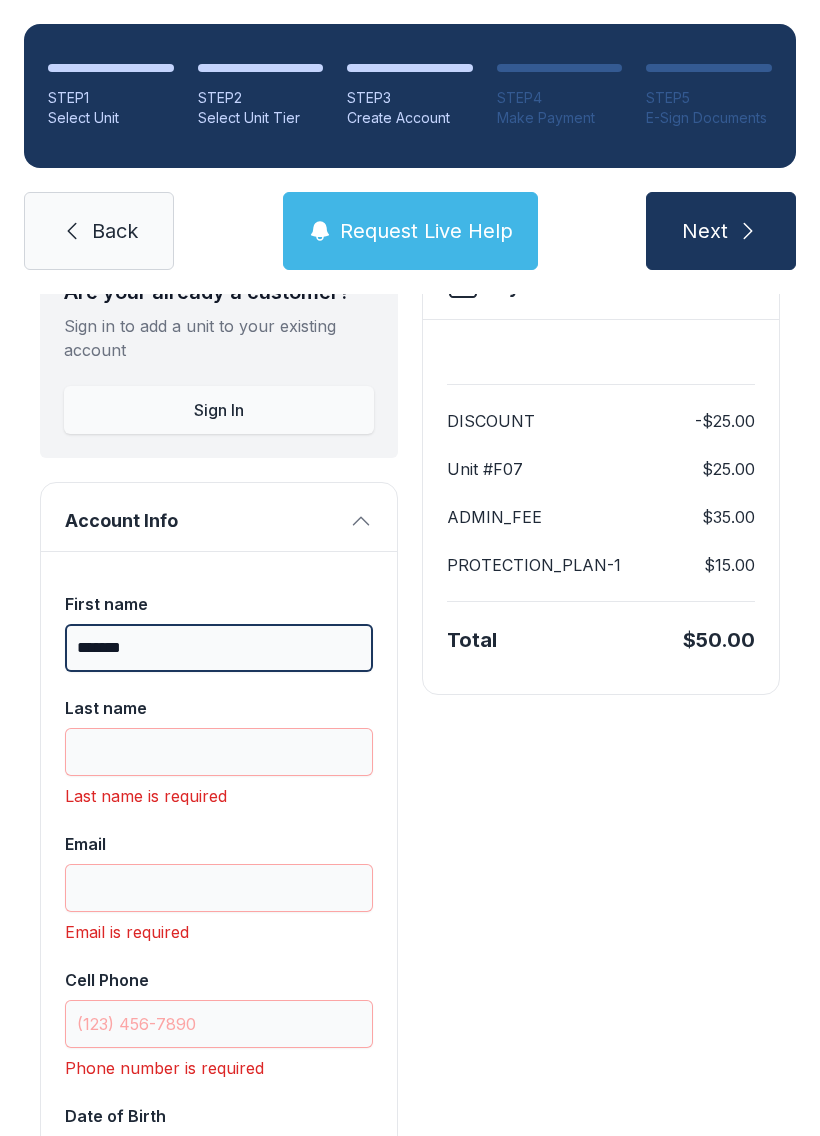 type on "*******" 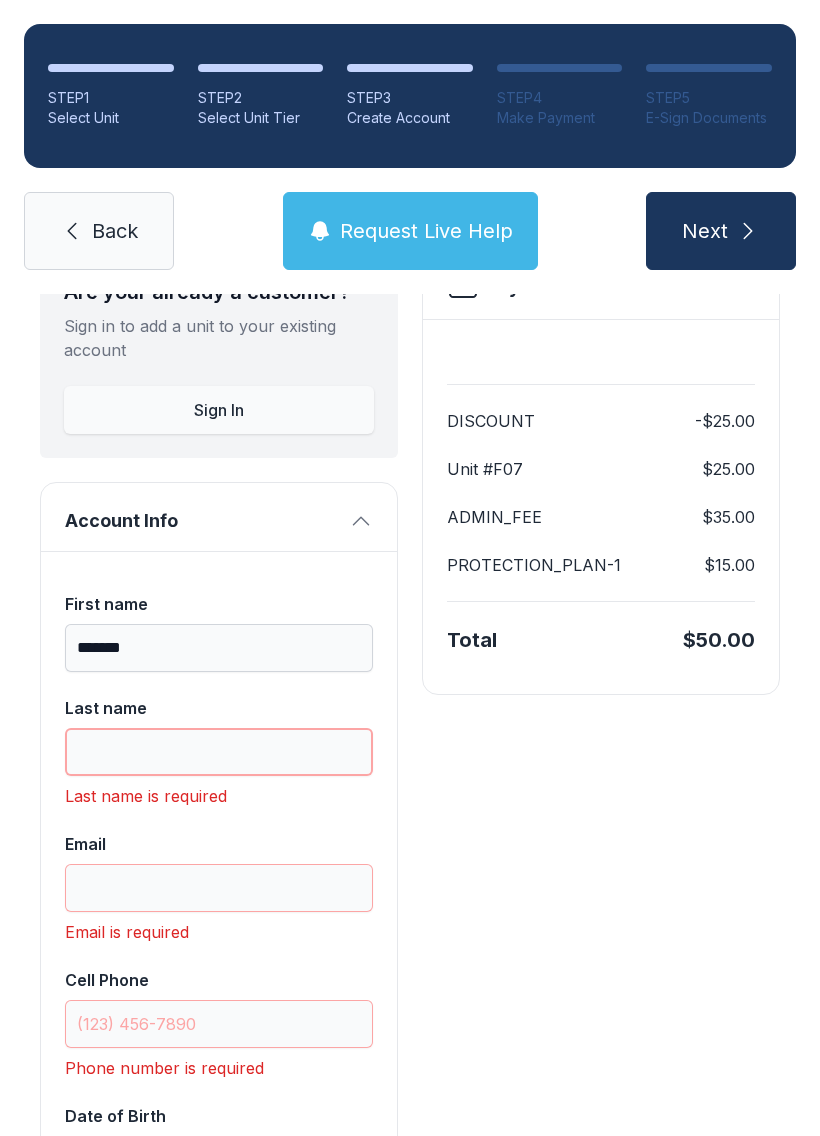 click on "Last name" at bounding box center [219, 752] 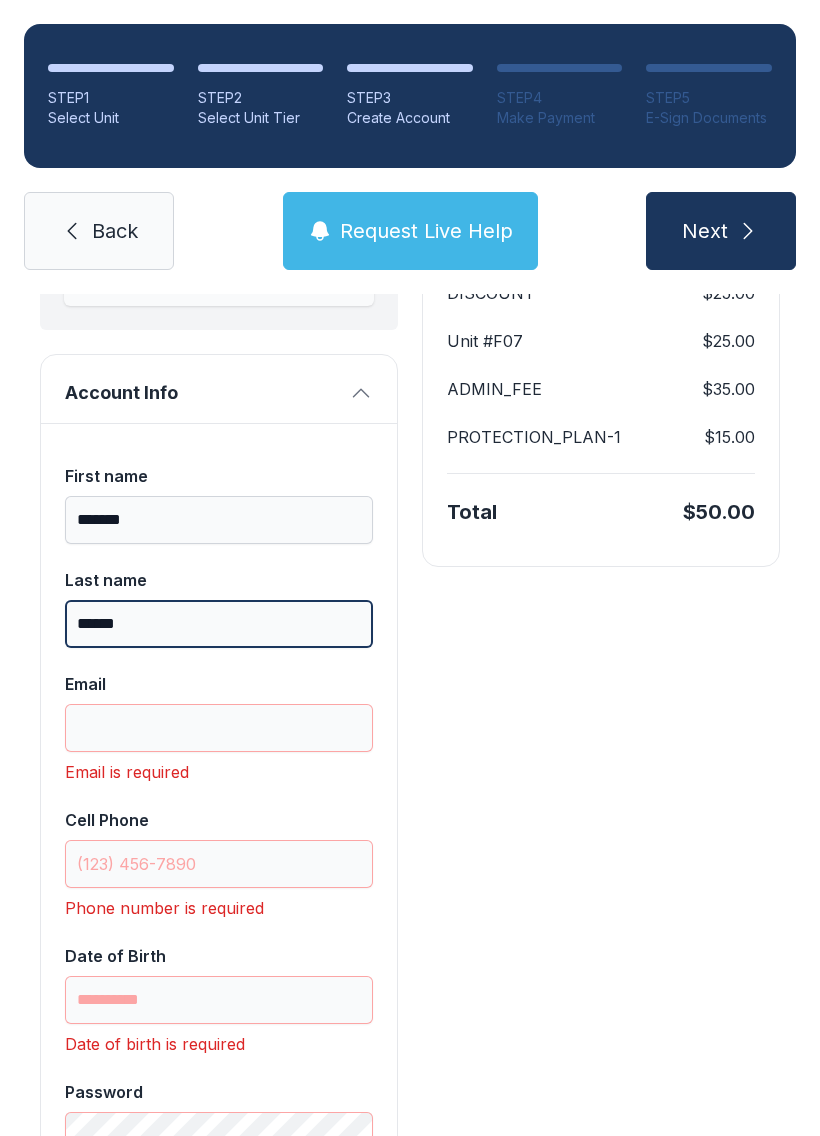 scroll, scrollTop: 294, scrollLeft: 0, axis: vertical 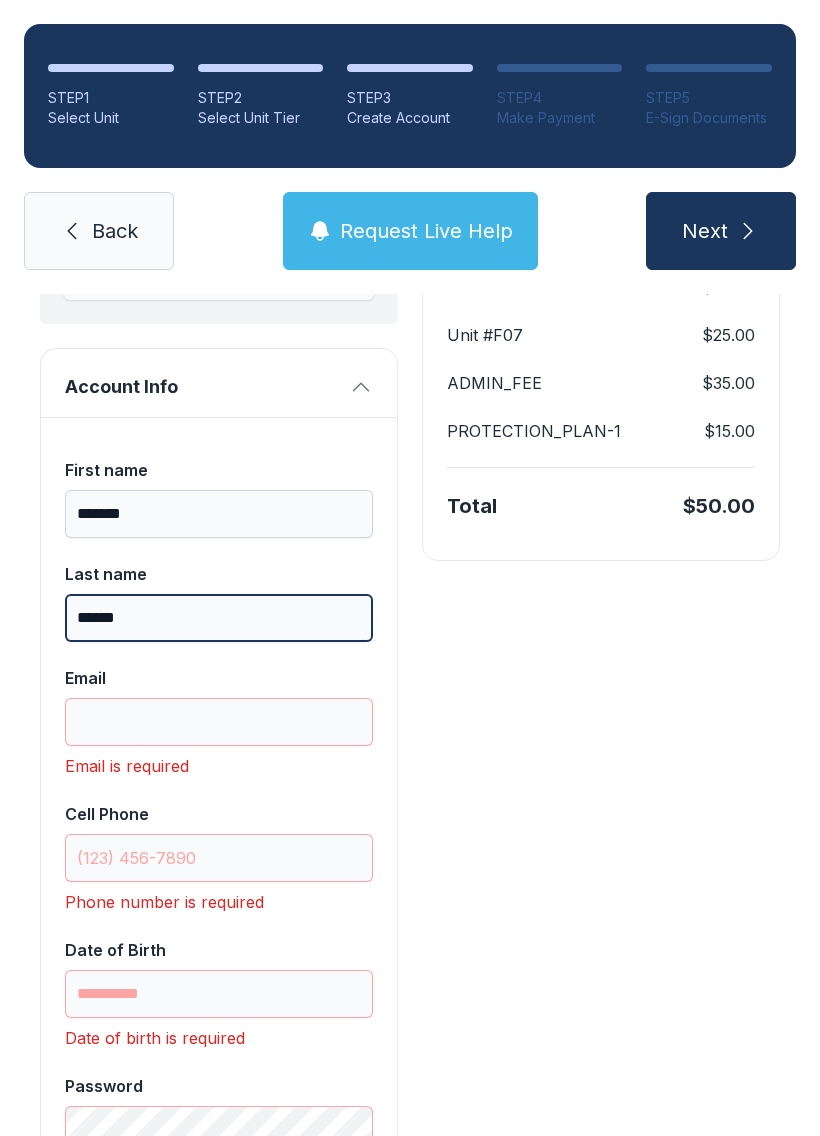 type on "******" 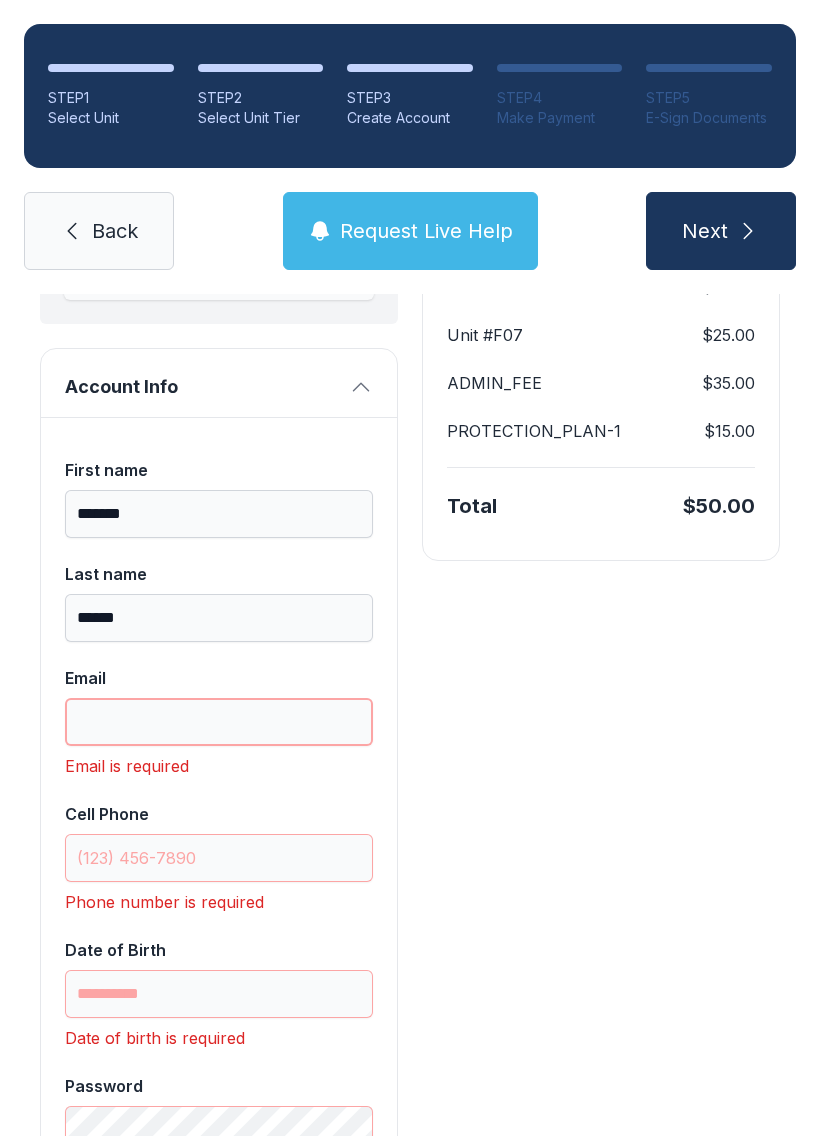 click on "Email" at bounding box center [219, 722] 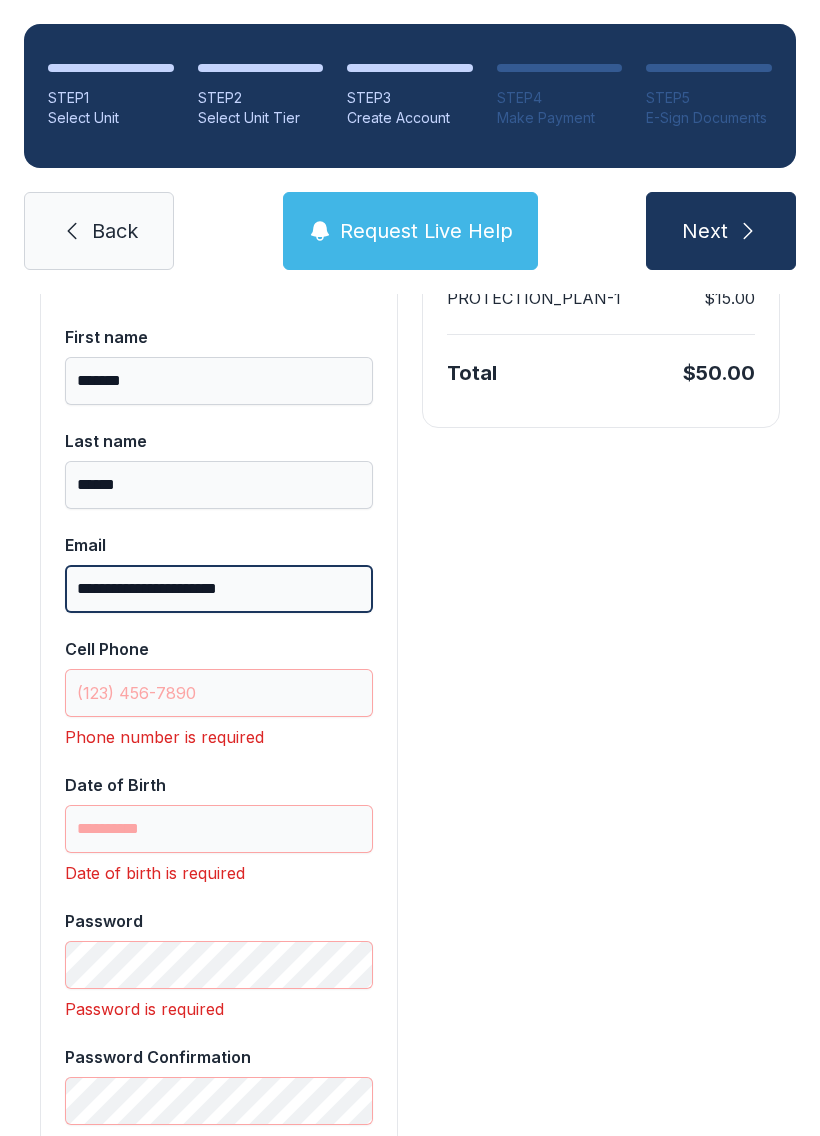 scroll, scrollTop: 469, scrollLeft: 0, axis: vertical 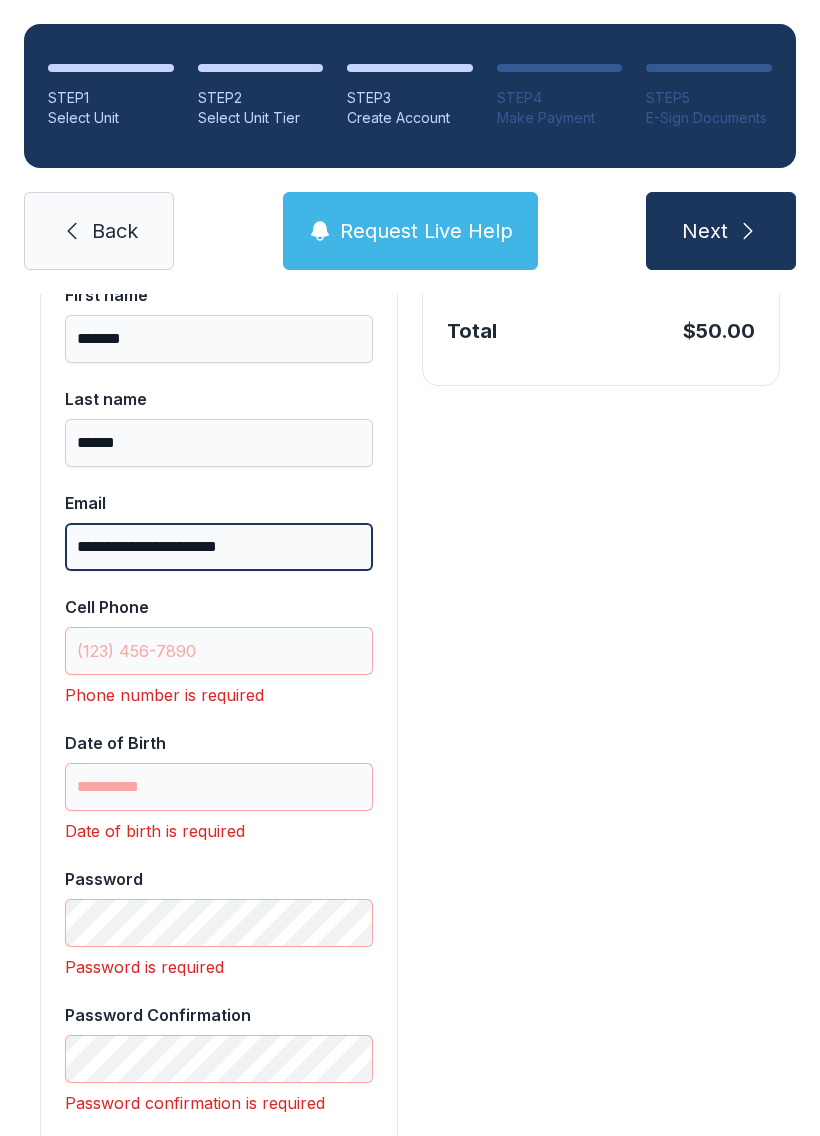 type on "**********" 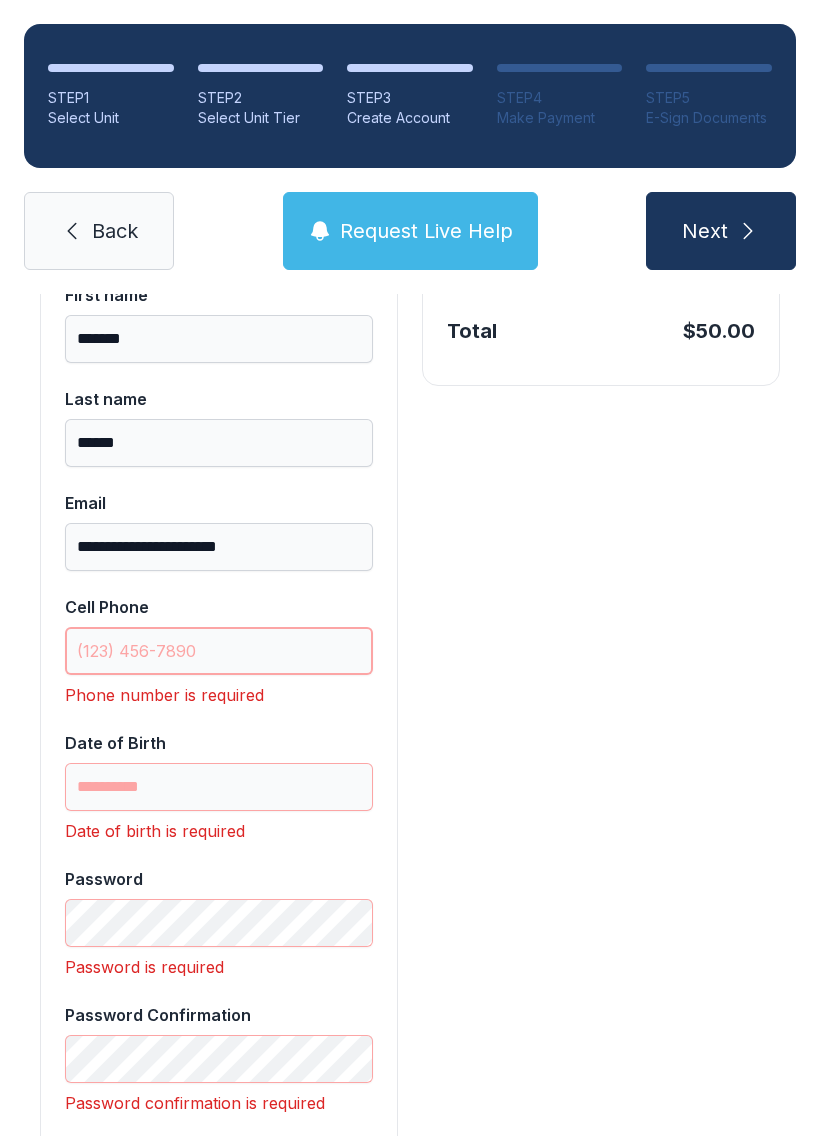 click on "Cell Phone" at bounding box center [219, 651] 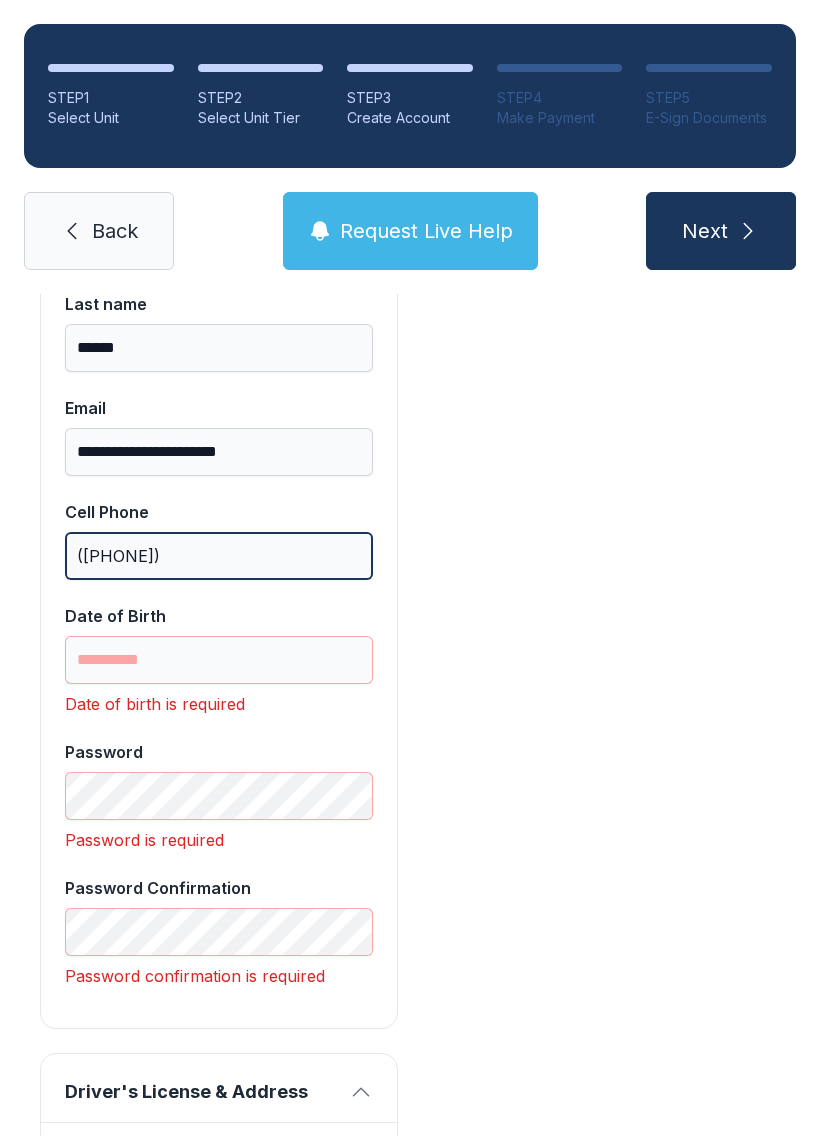 scroll, scrollTop: 565, scrollLeft: 0, axis: vertical 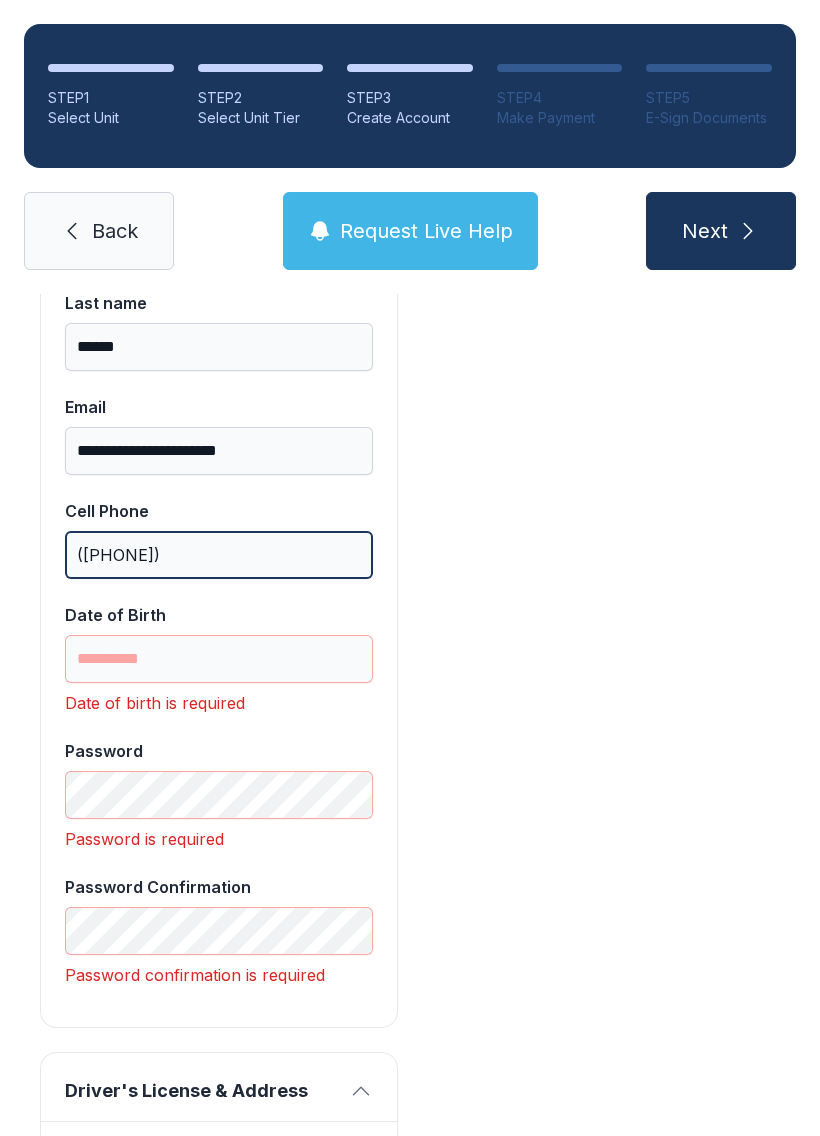 type on "([PHONE])" 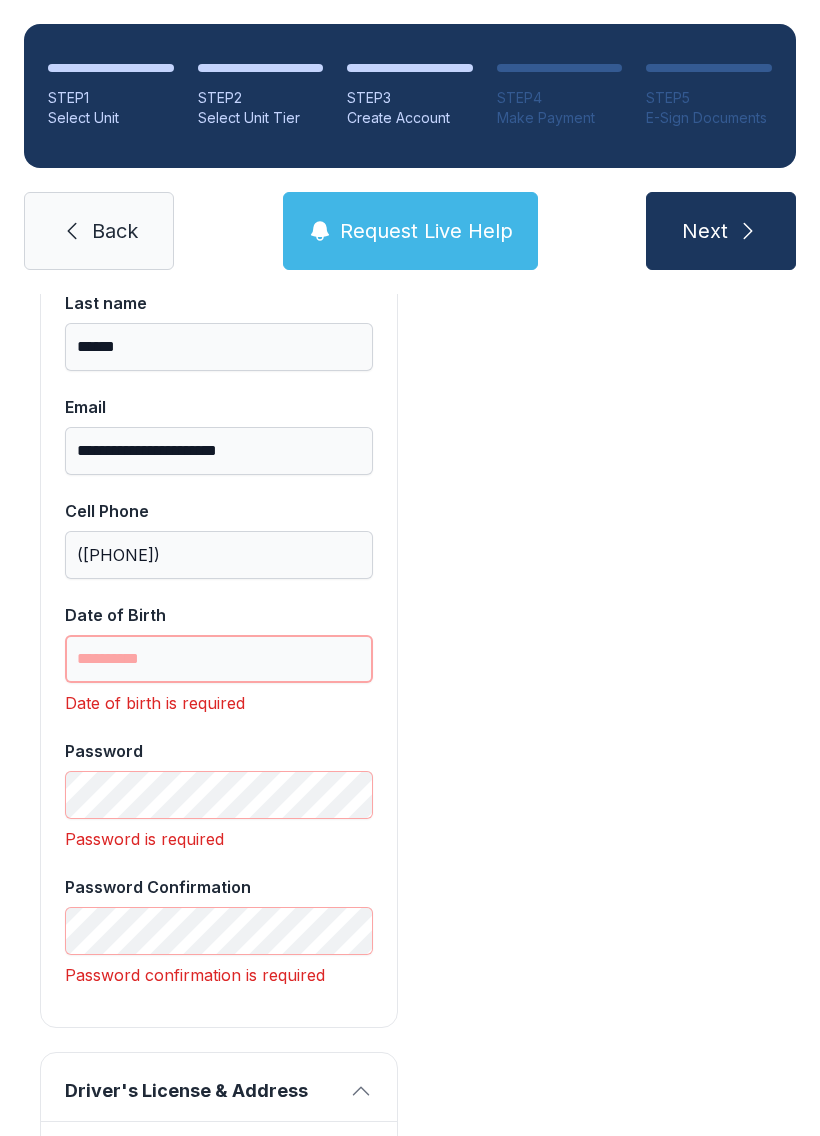 click on "Date of Birth" at bounding box center (219, 659) 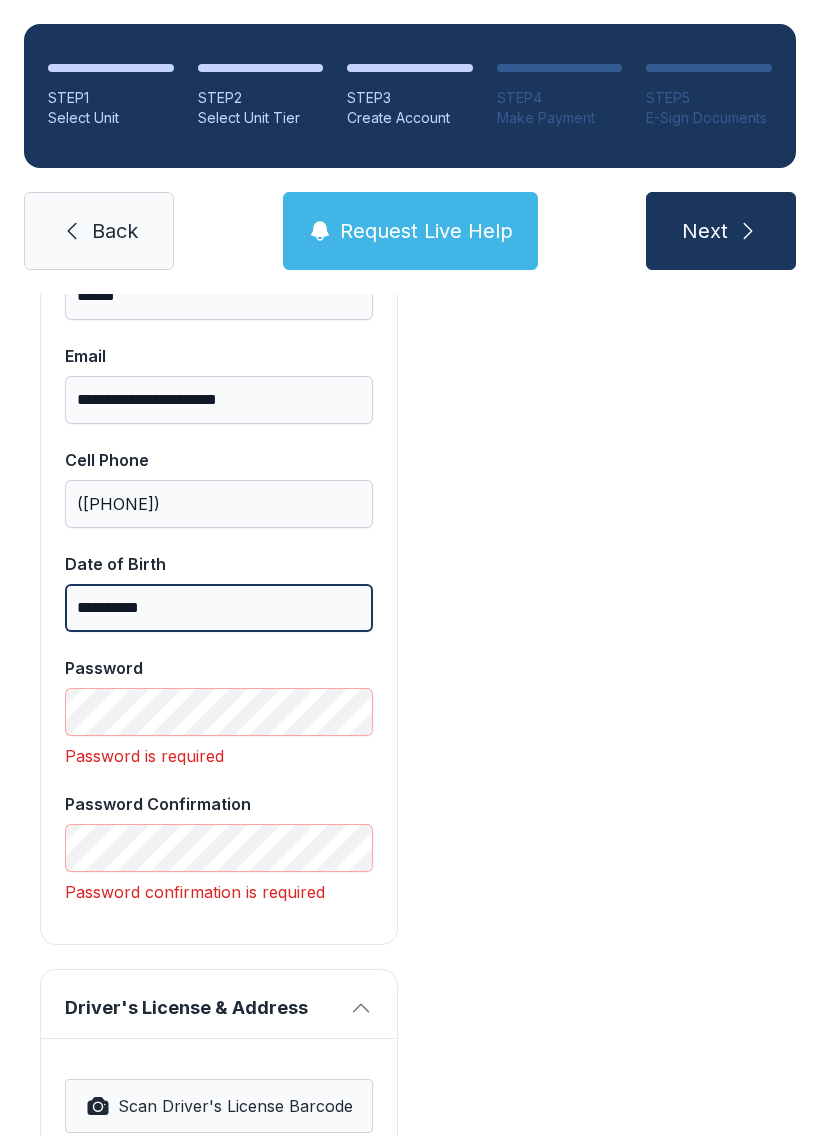 scroll, scrollTop: 639, scrollLeft: 0, axis: vertical 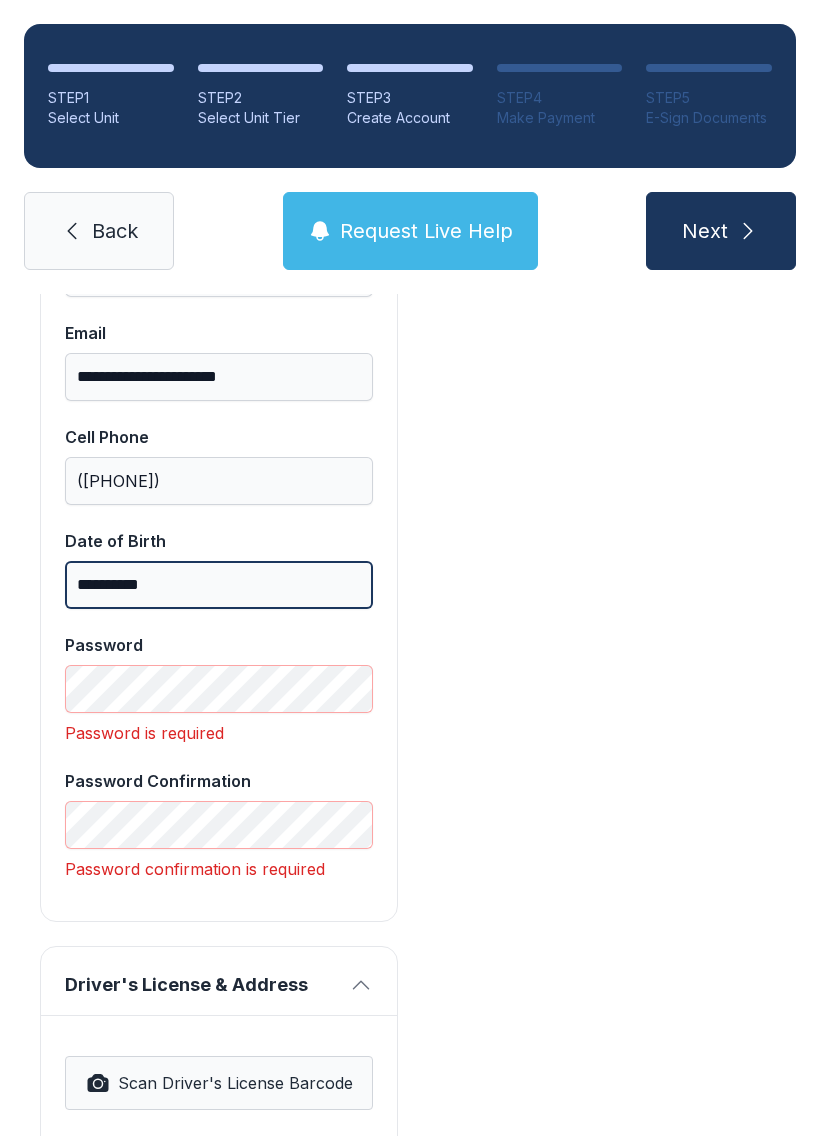 type on "**********" 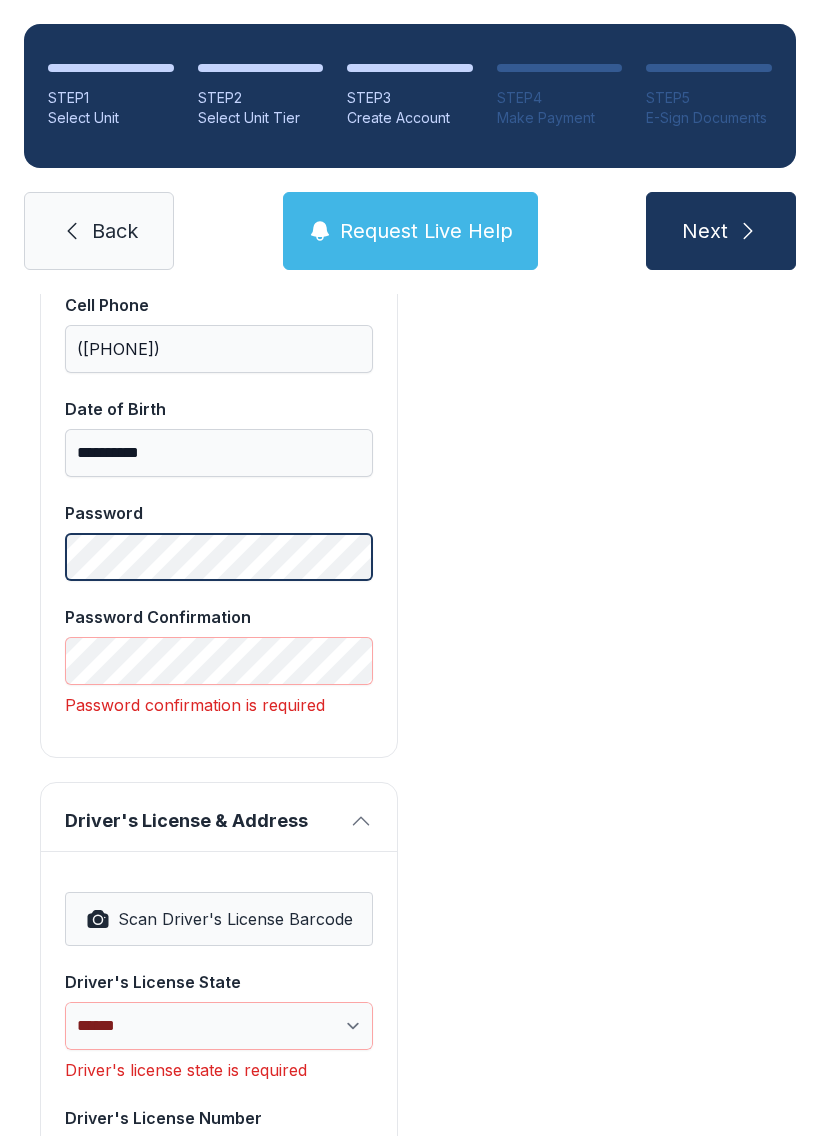 scroll, scrollTop: 780, scrollLeft: 0, axis: vertical 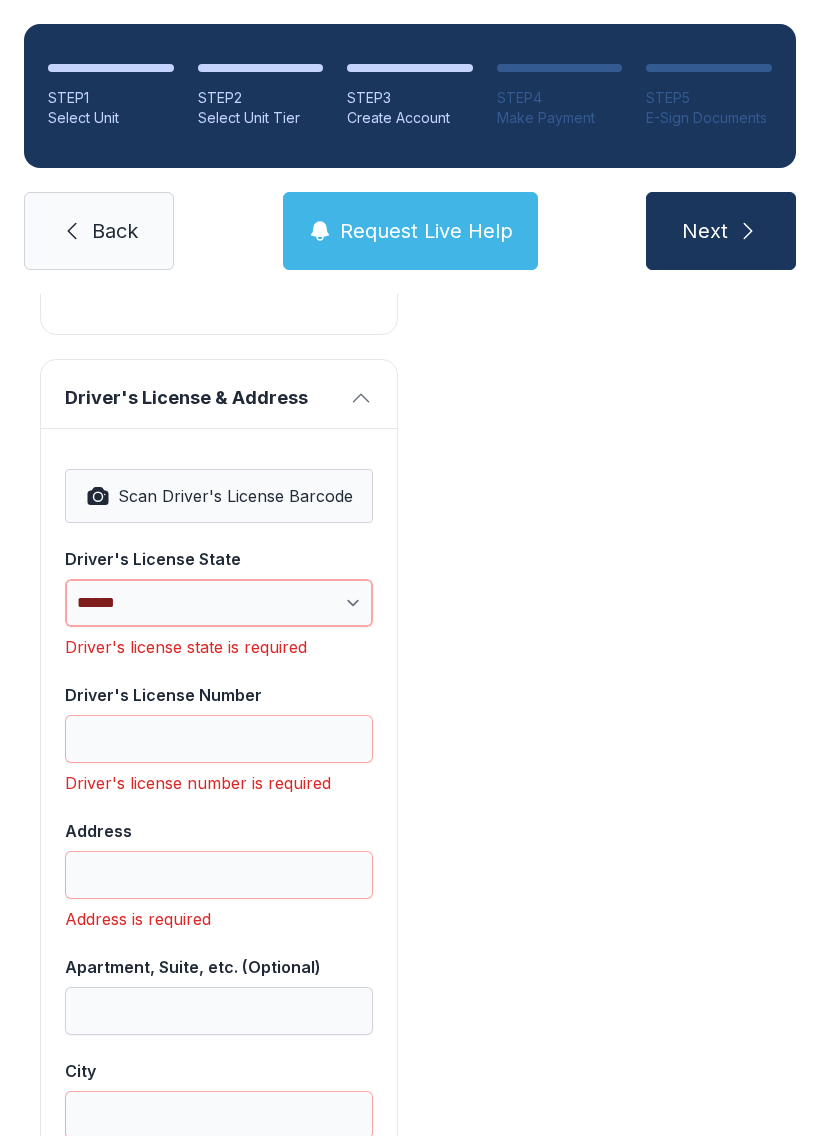 click on "**********" at bounding box center [219, 603] 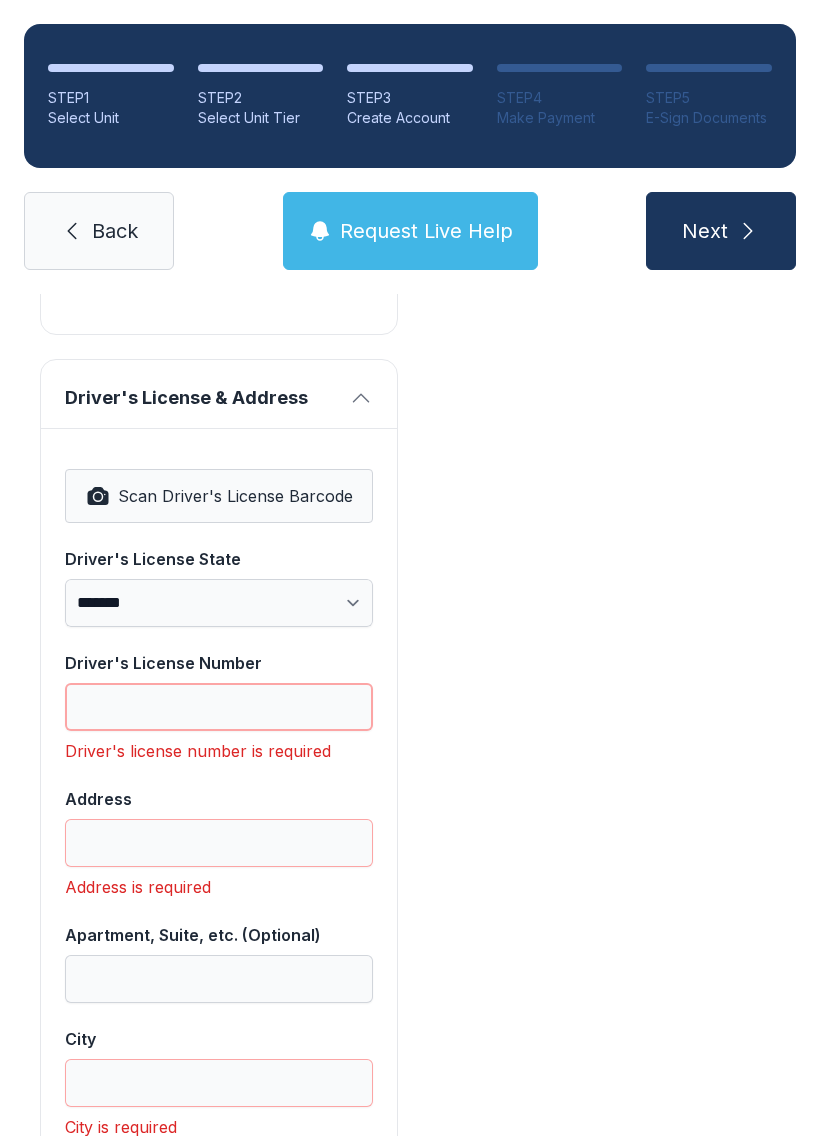 click on "Driver's License Number" at bounding box center [219, 707] 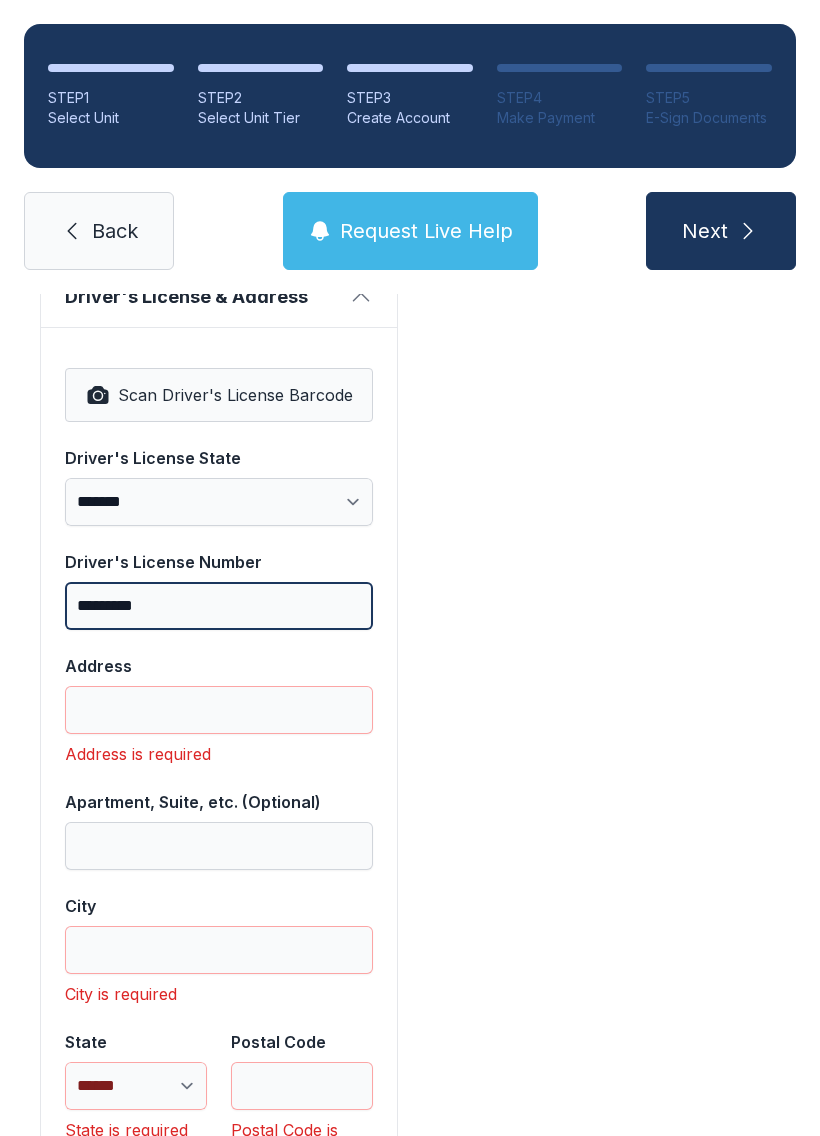 scroll, scrollTop: 1324, scrollLeft: 0, axis: vertical 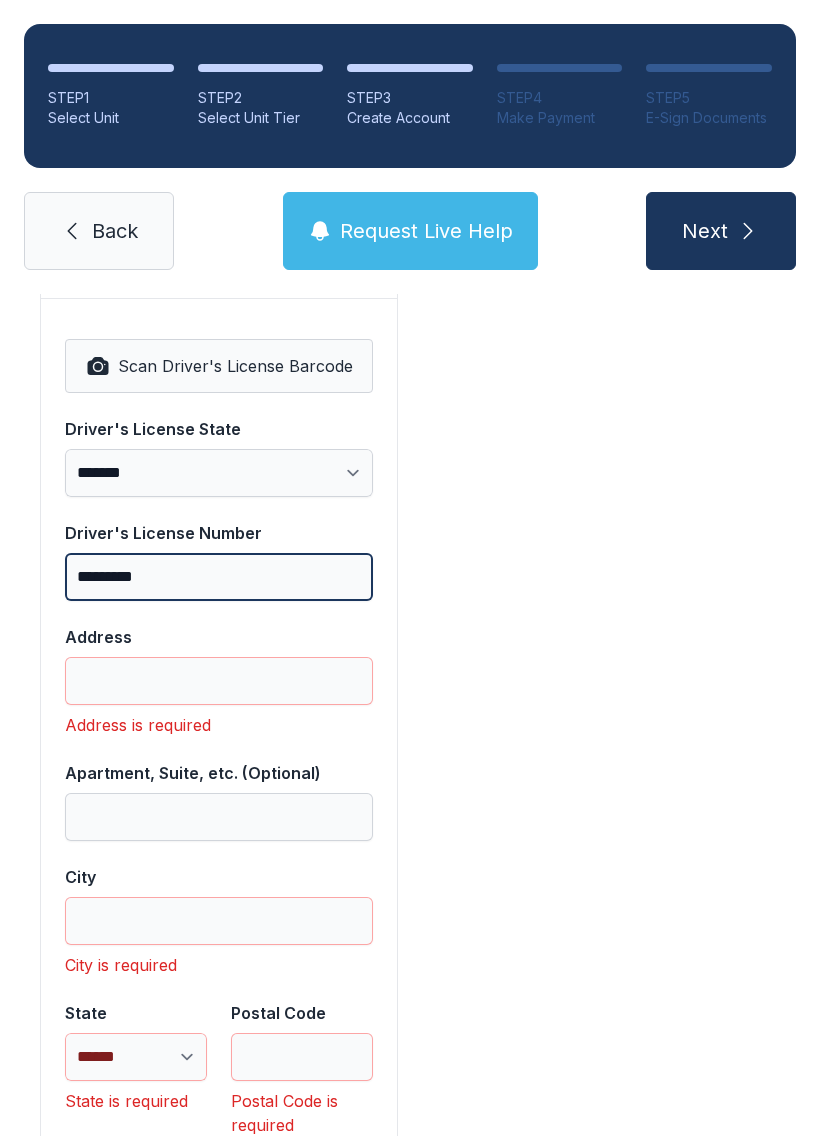 type on "*********" 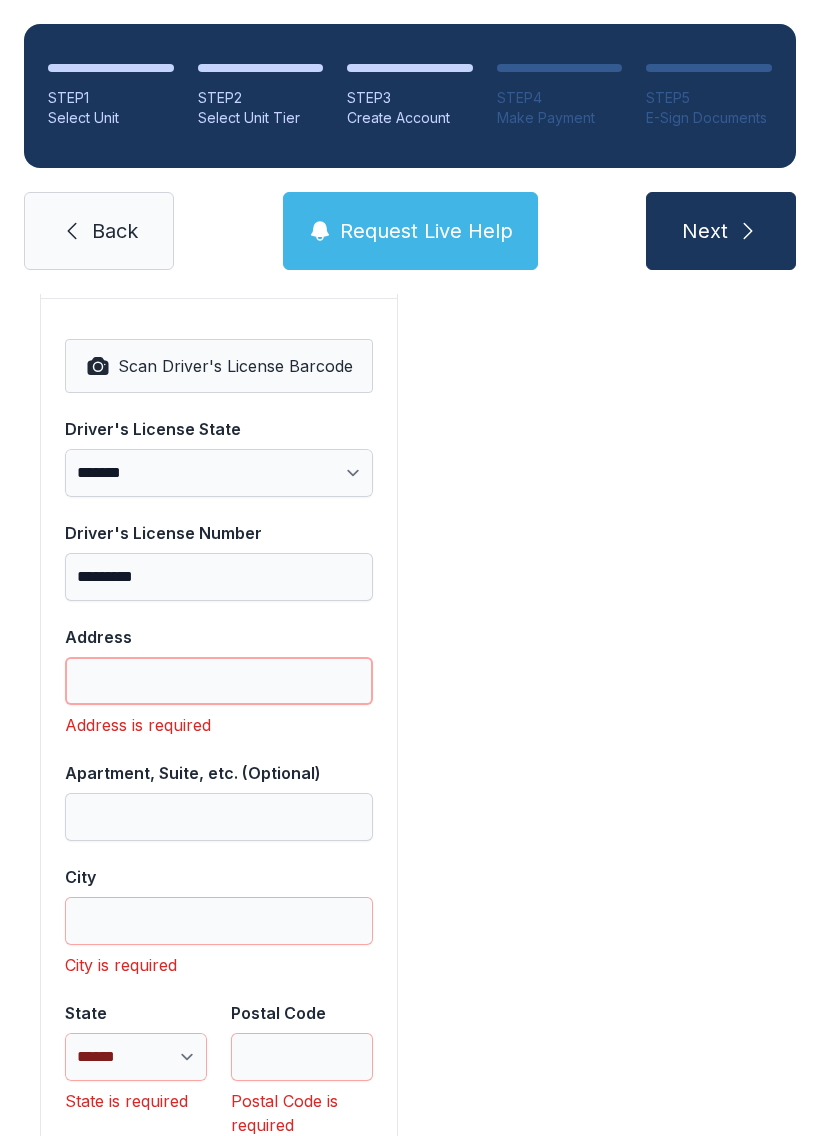 click on "Address" at bounding box center [219, 681] 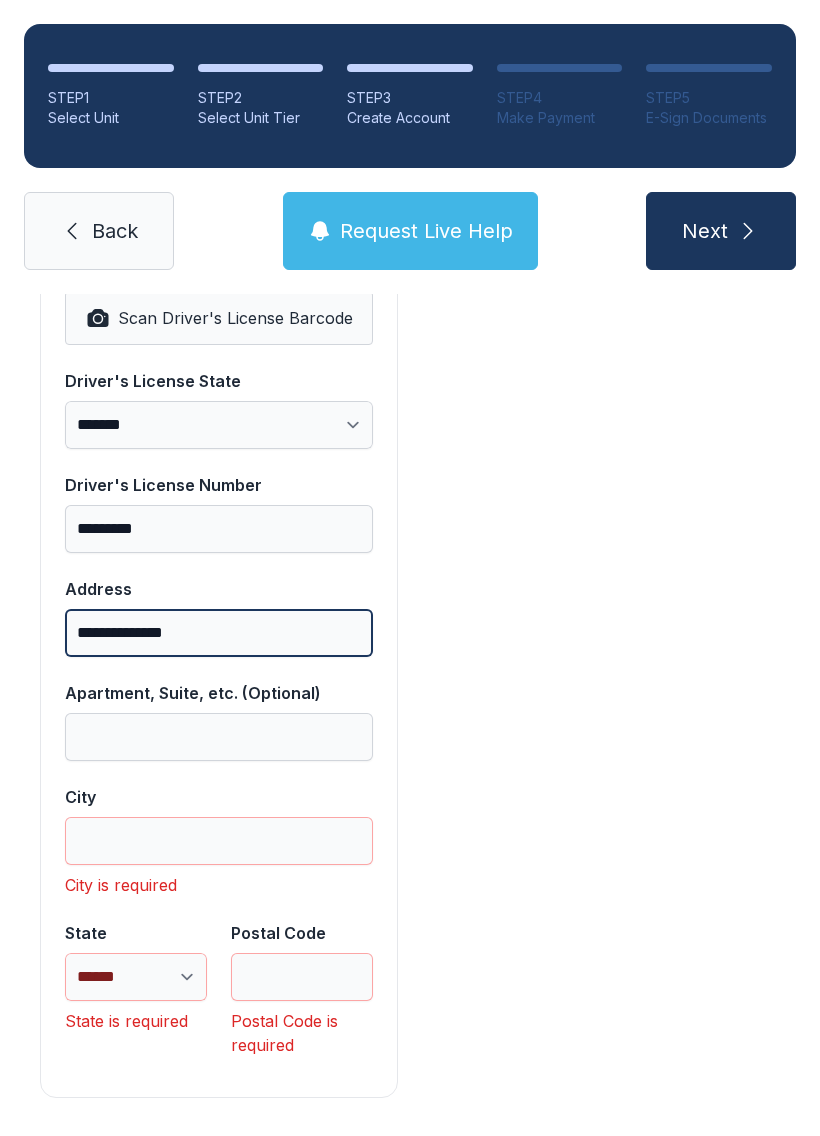 scroll, scrollTop: 1370, scrollLeft: 0, axis: vertical 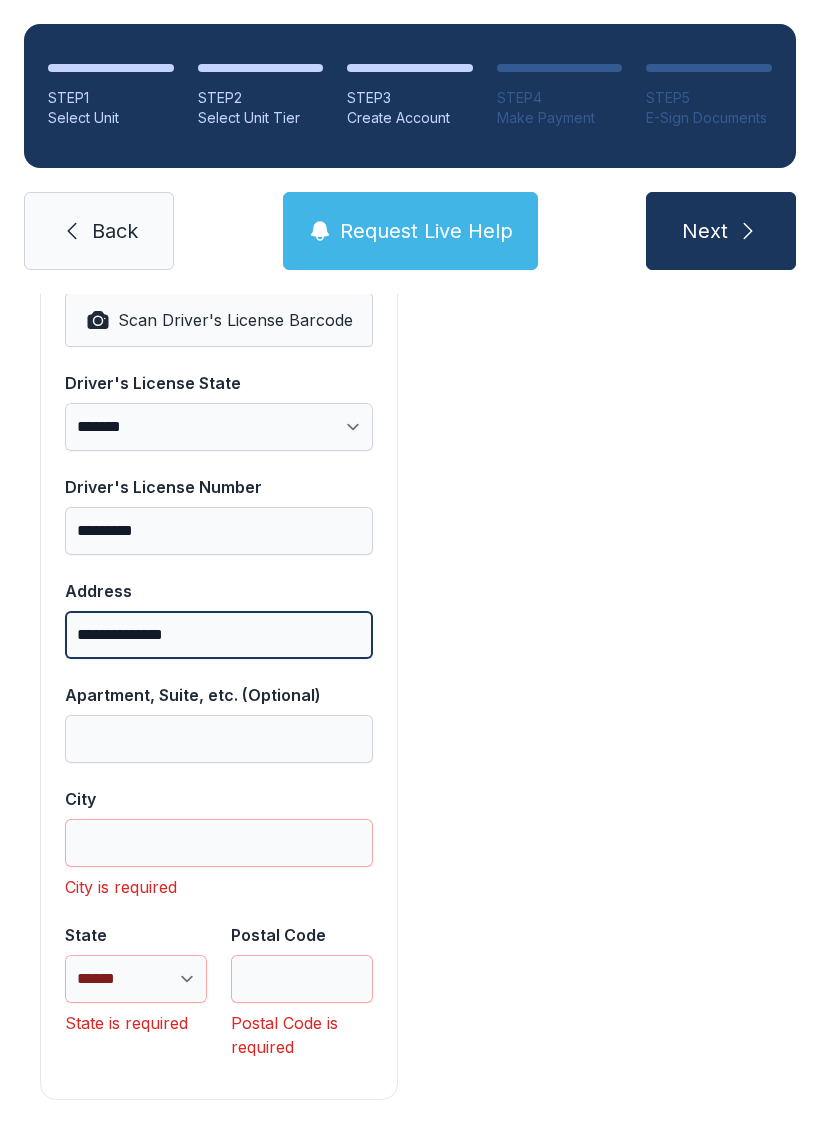 type on "**********" 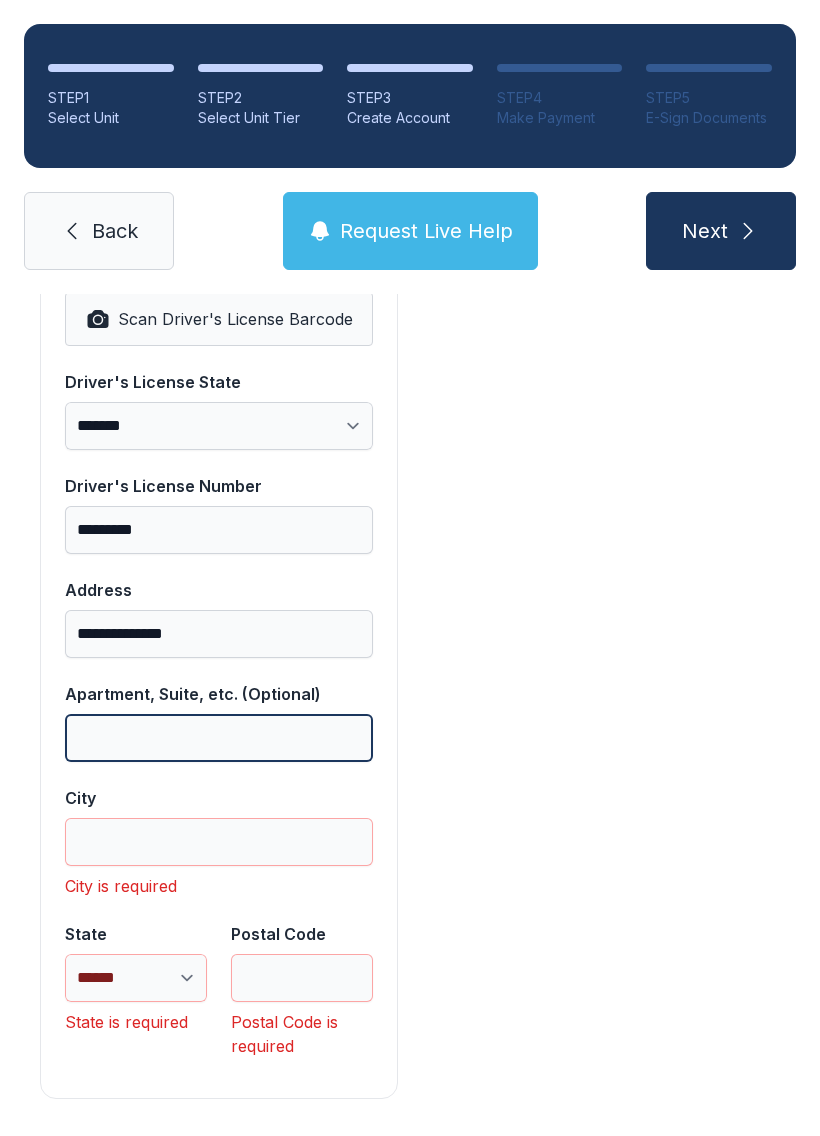 scroll, scrollTop: 1370, scrollLeft: 0, axis: vertical 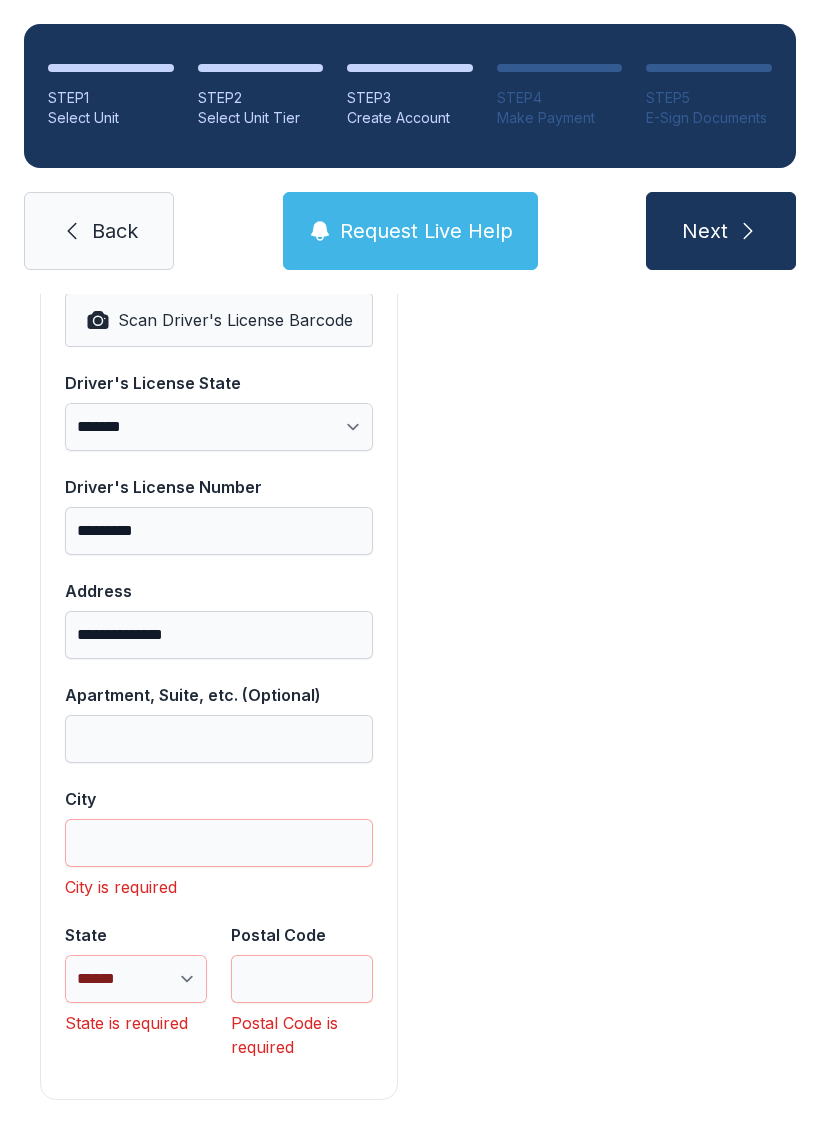 click on "Next" at bounding box center [705, 231] 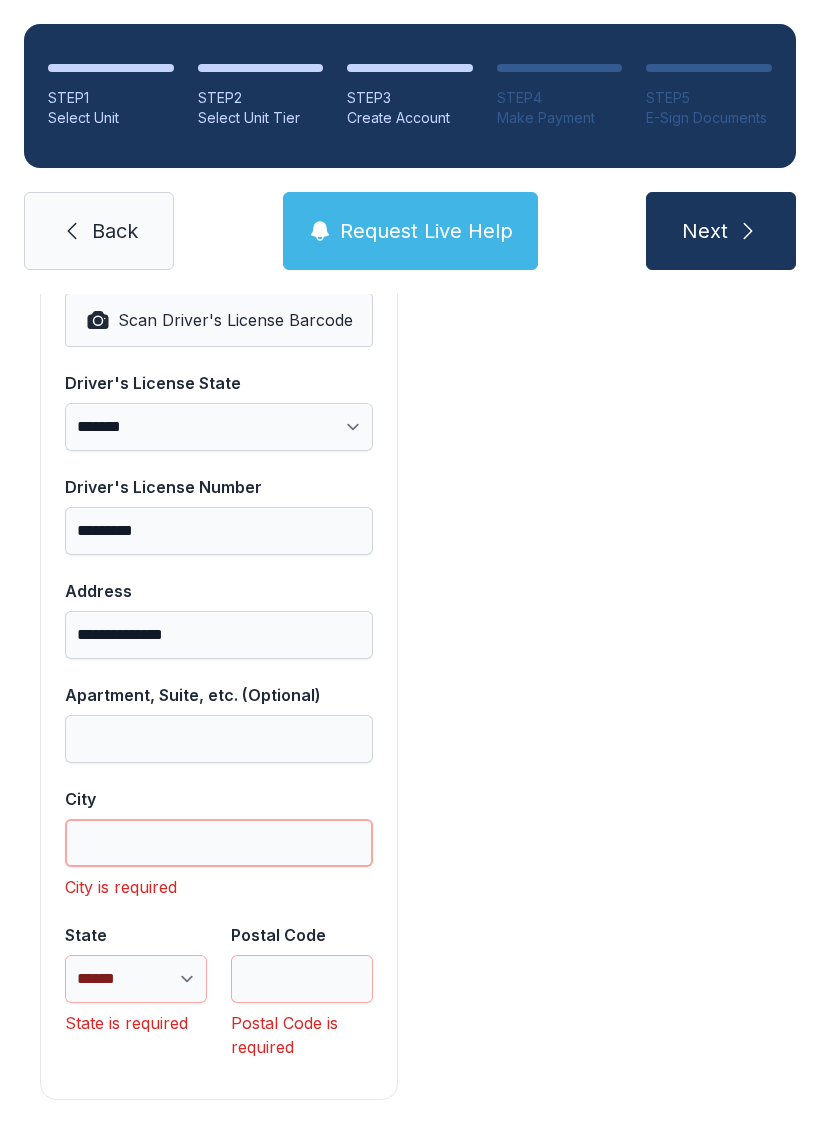 scroll, scrollTop: 44, scrollLeft: 0, axis: vertical 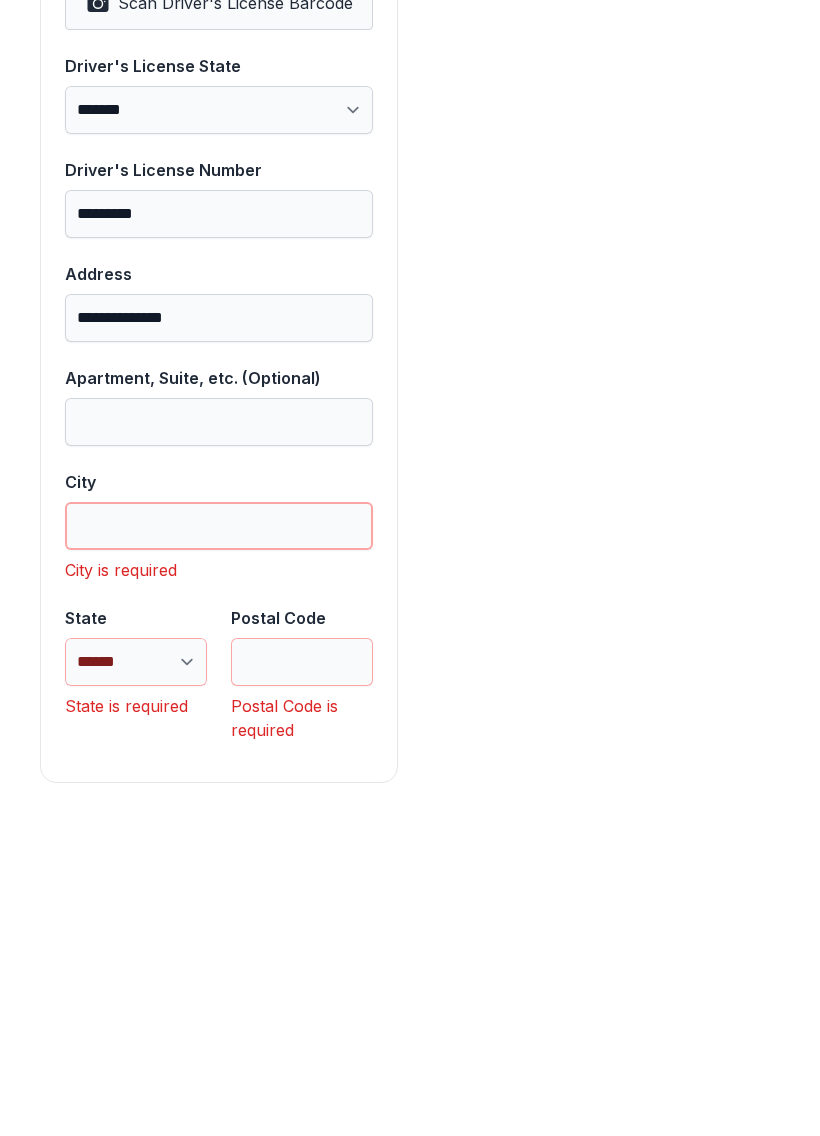 click on "City" at bounding box center [219, 843] 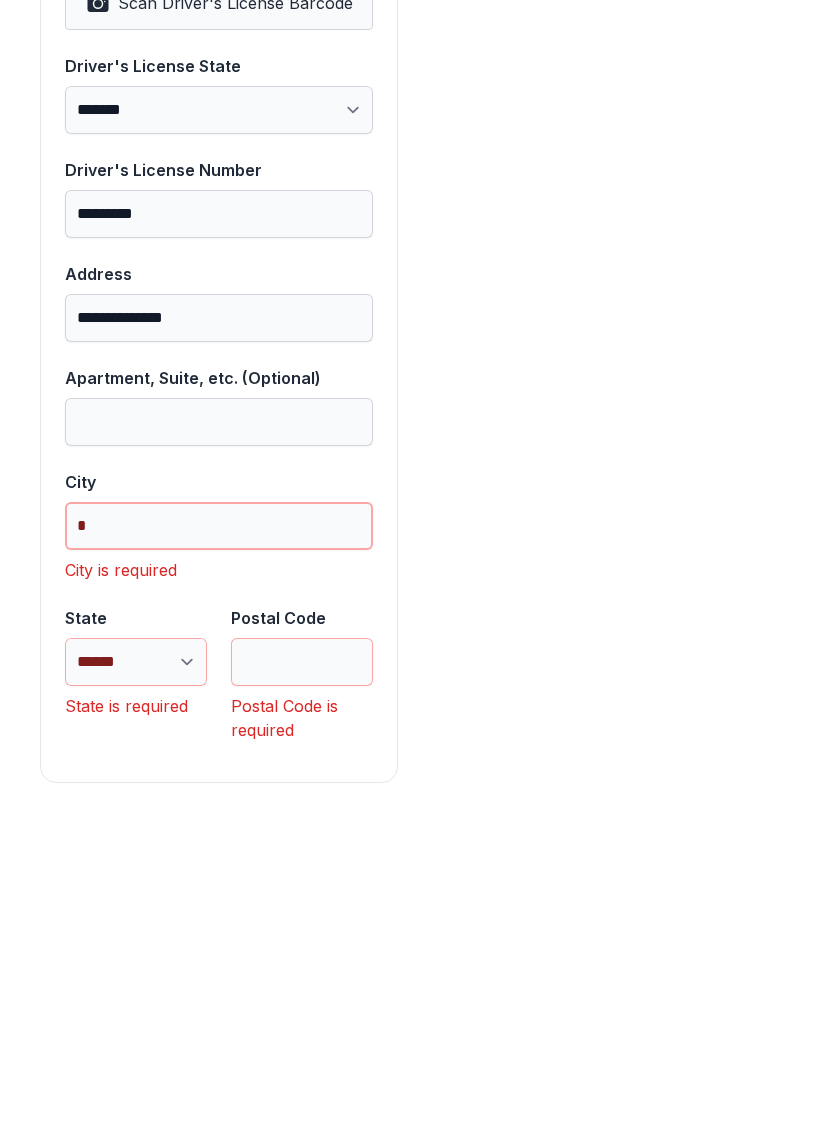 scroll, scrollTop: 1338, scrollLeft: 0, axis: vertical 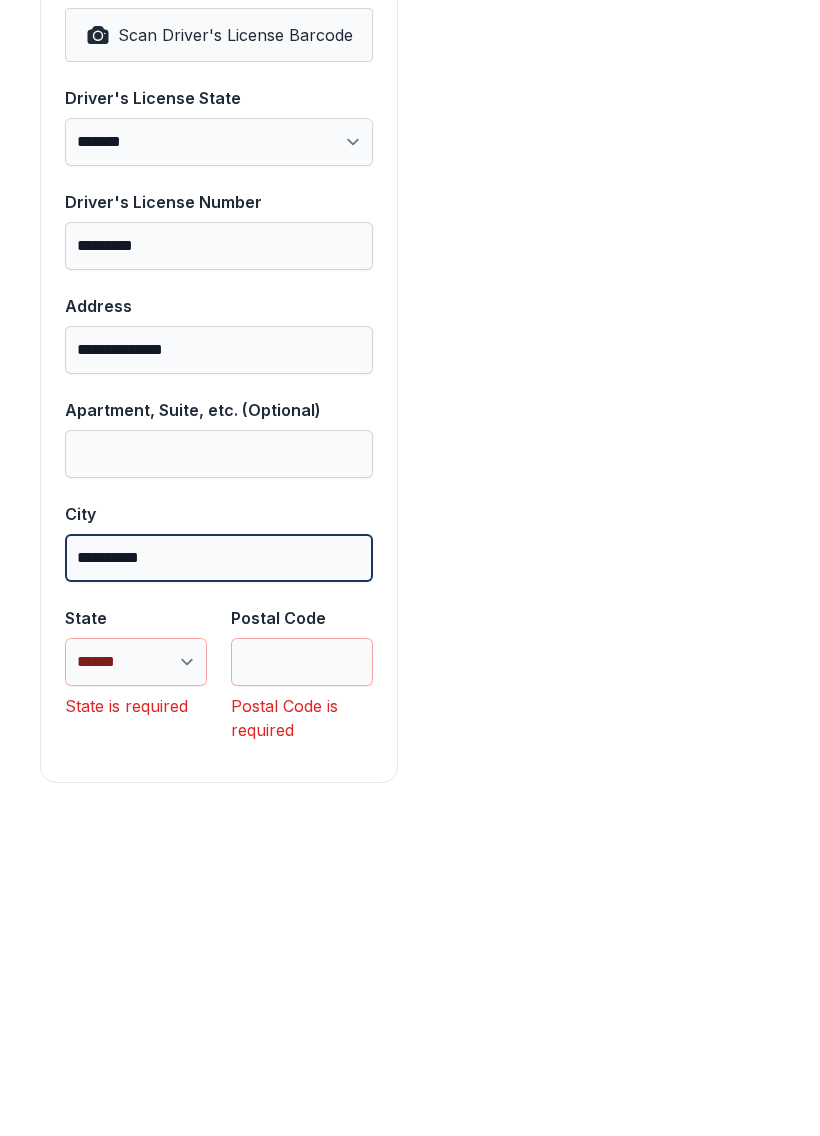 type on "**********" 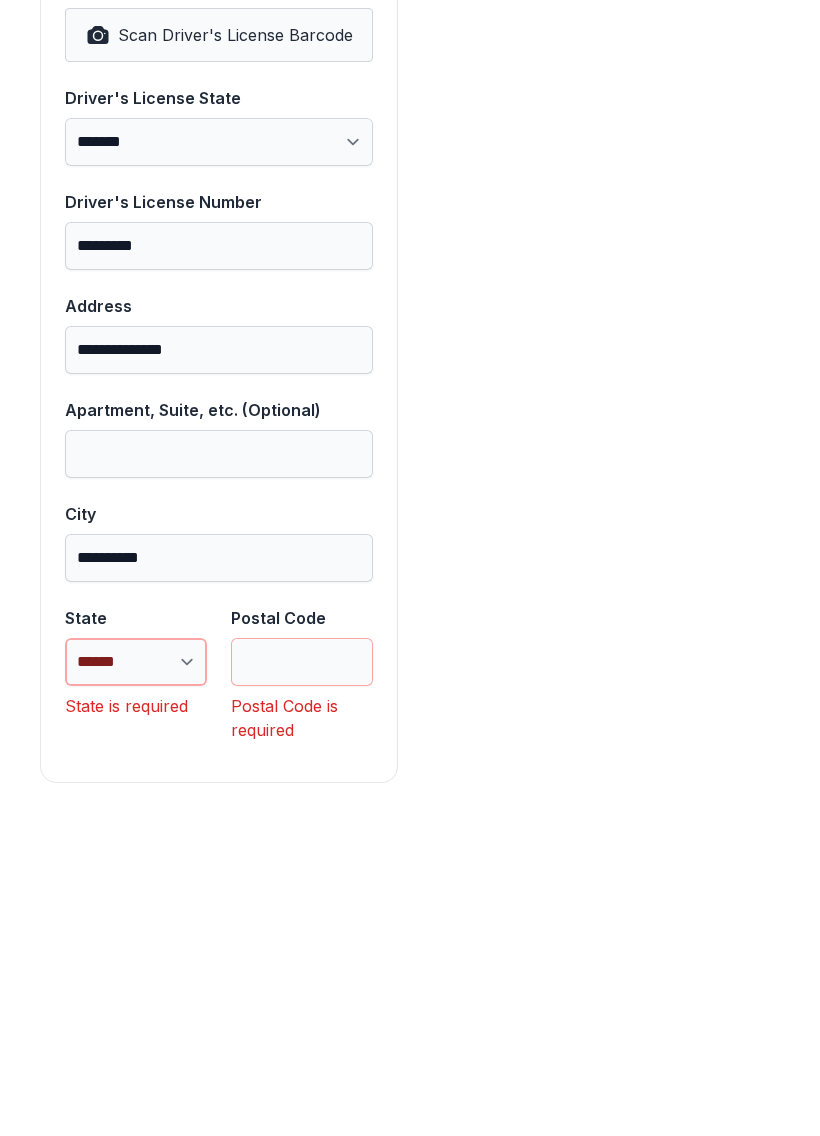 click on "**********" at bounding box center (136, 979) 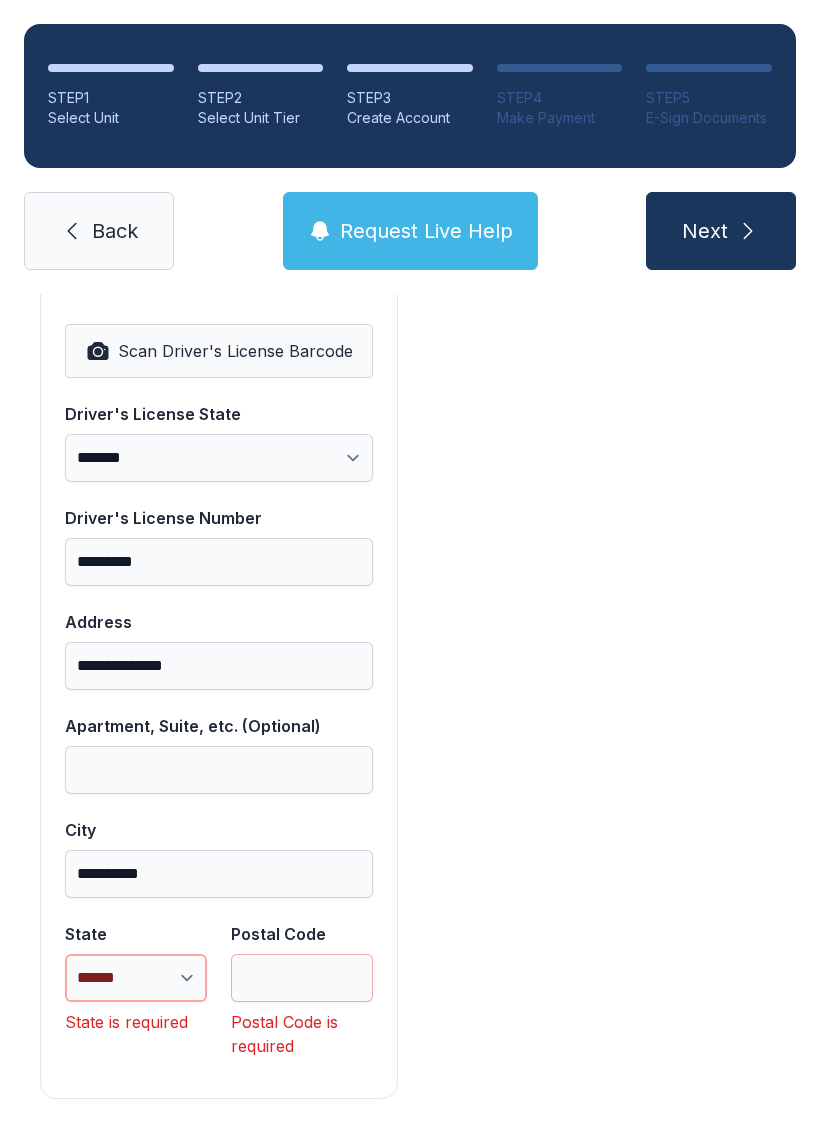 scroll, scrollTop: 1338, scrollLeft: 0, axis: vertical 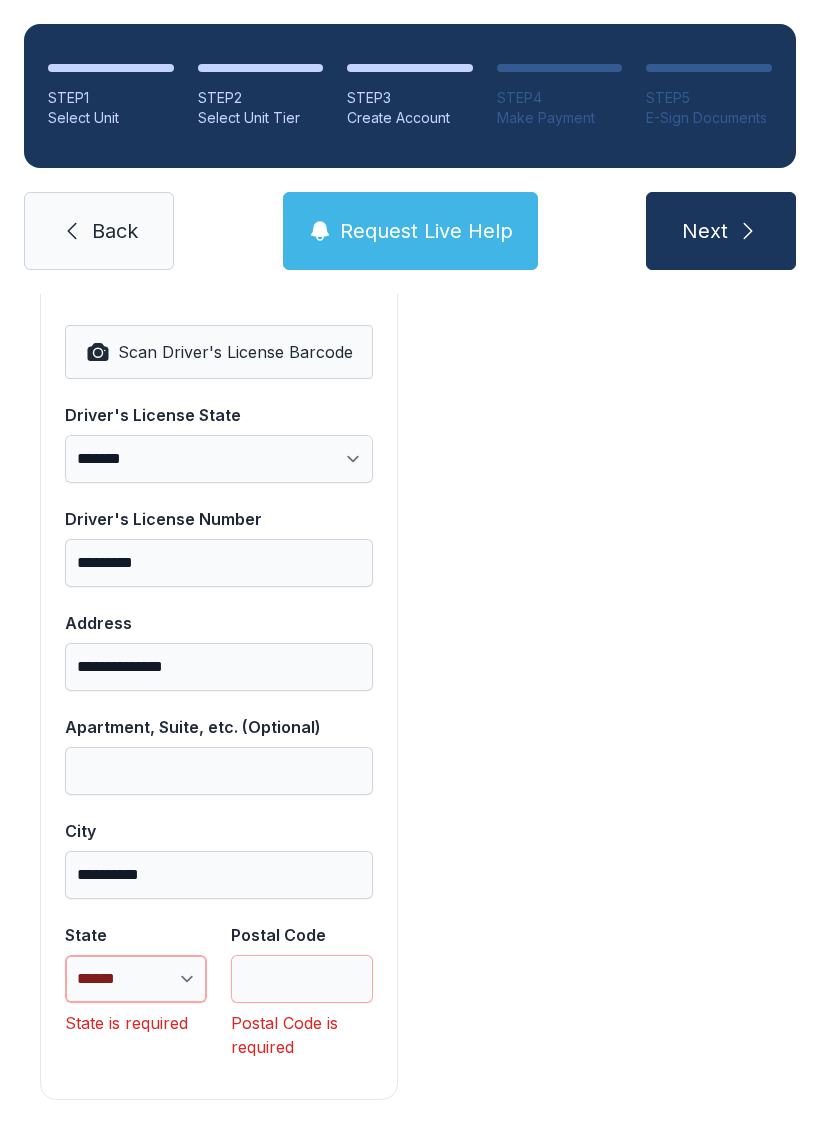 click on "**********" at bounding box center [136, 979] 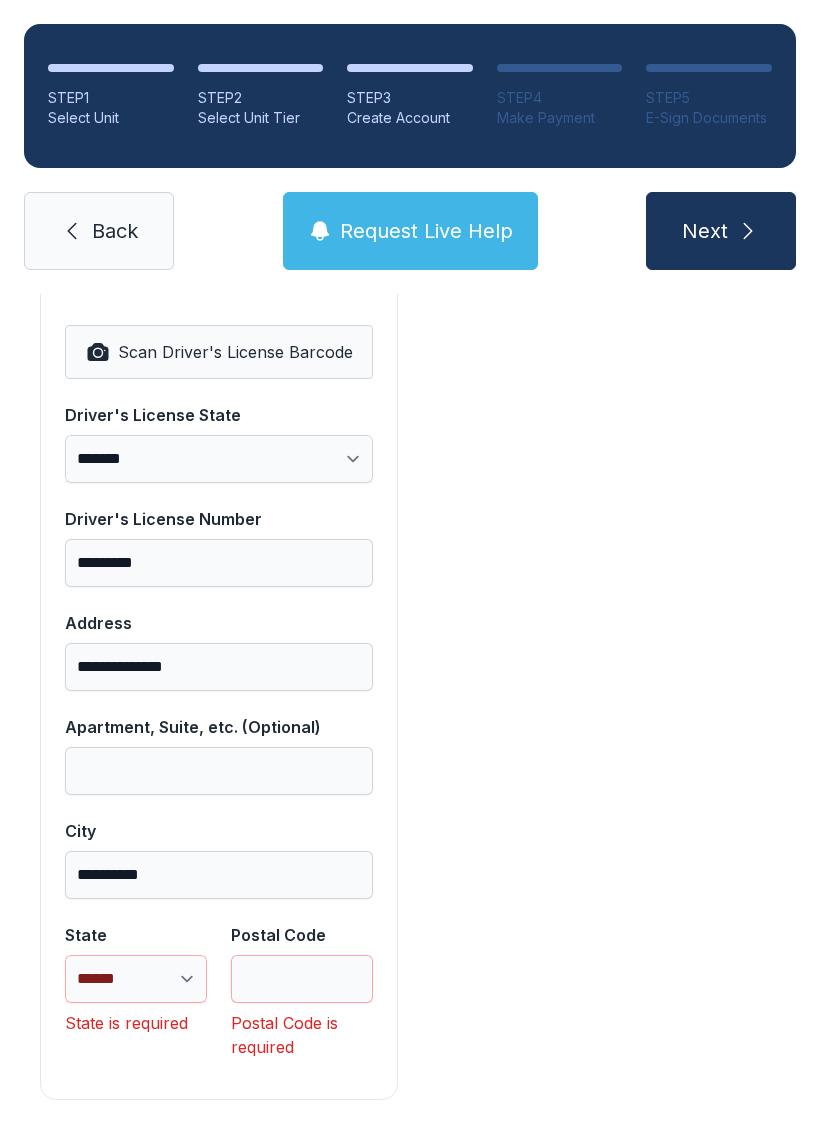 click on "Payment DISCOUNT -$25.00 Unit #[NUMBER] $25.00 ADMIN_FEE $35.00 PROTECTION_PLAN-1 $15.00 Total $50.00" at bounding box center (601, 84) 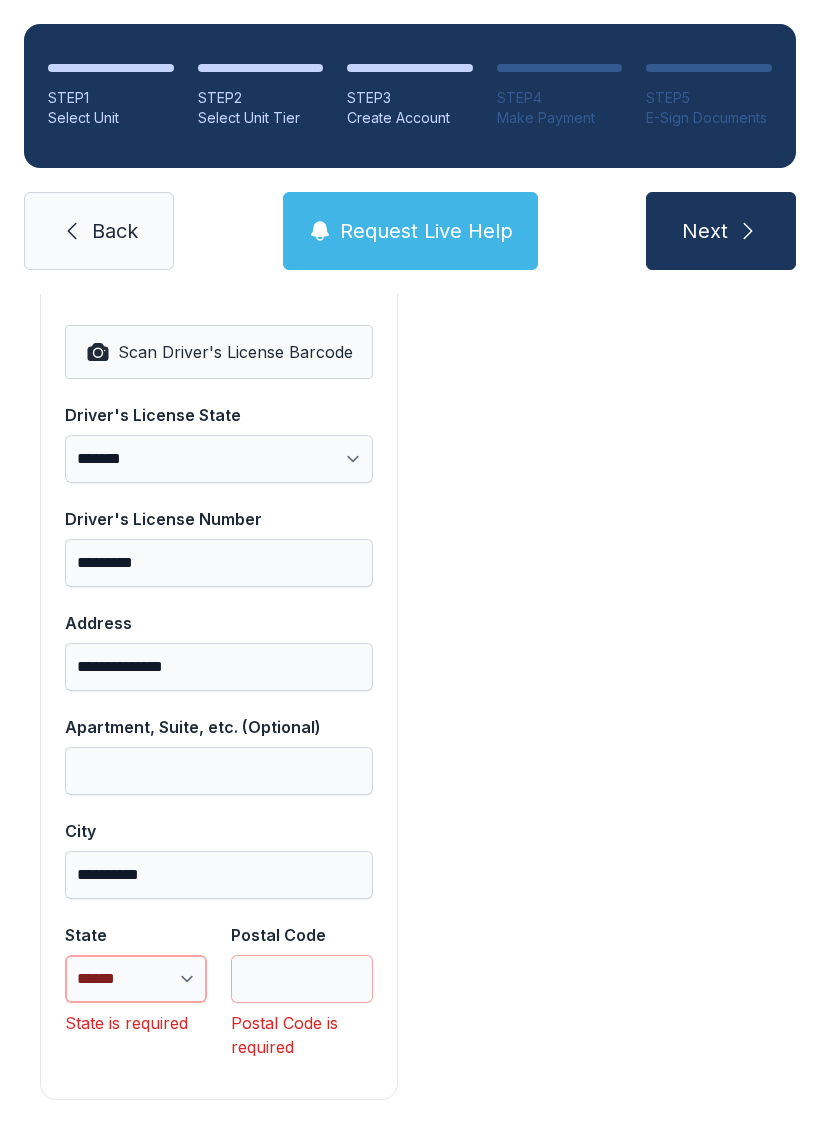 select on "**" 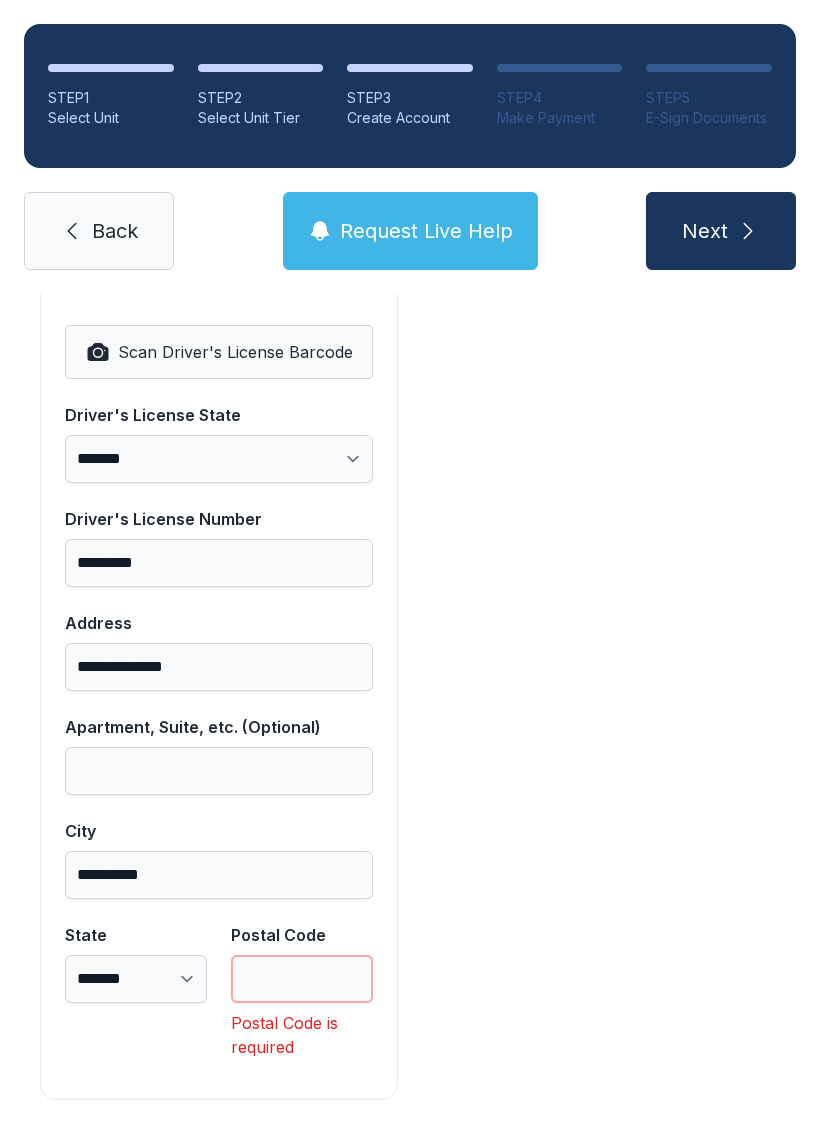 click on "Postal Code" at bounding box center [302, 979] 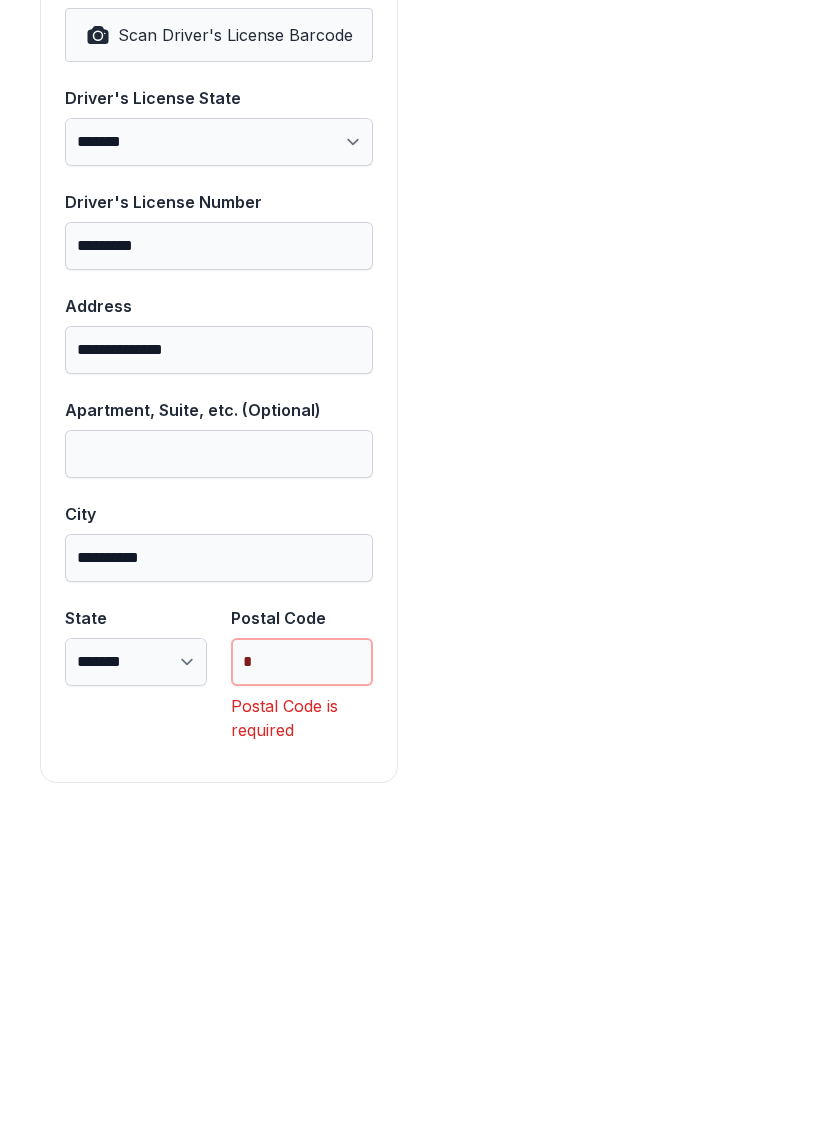 scroll, scrollTop: 1282, scrollLeft: 0, axis: vertical 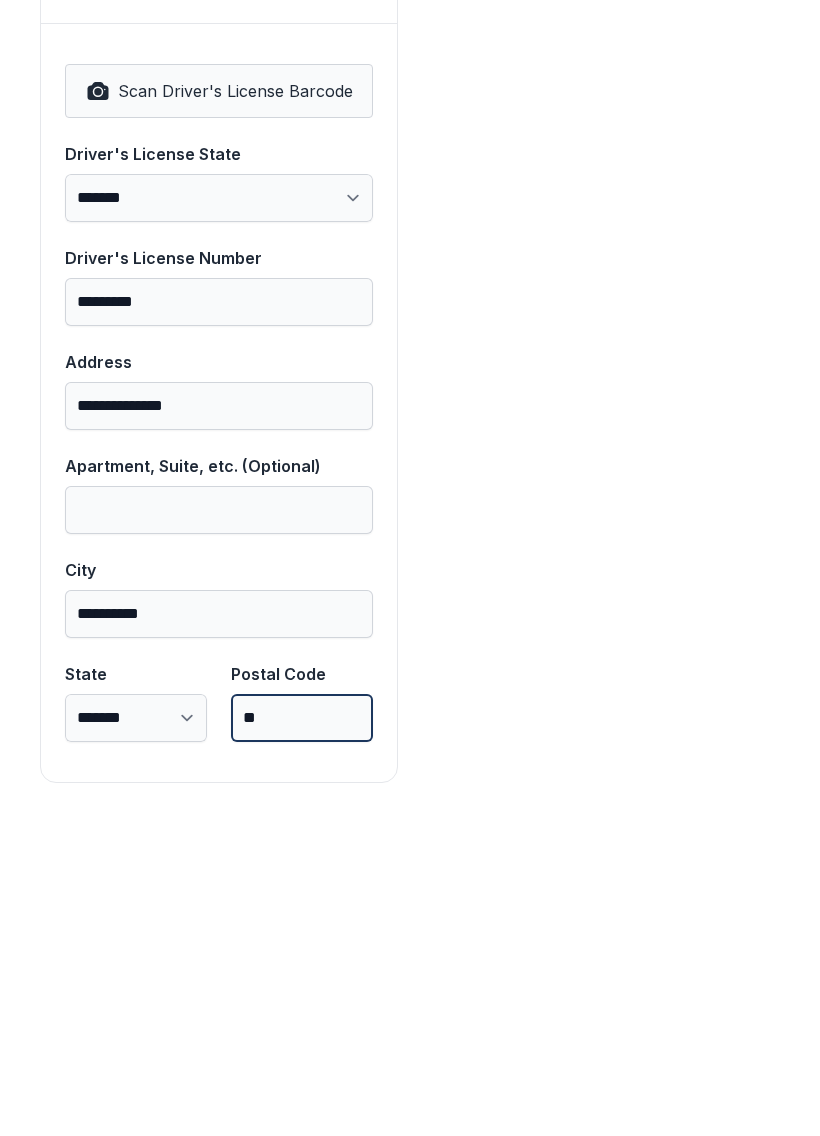type on "*" 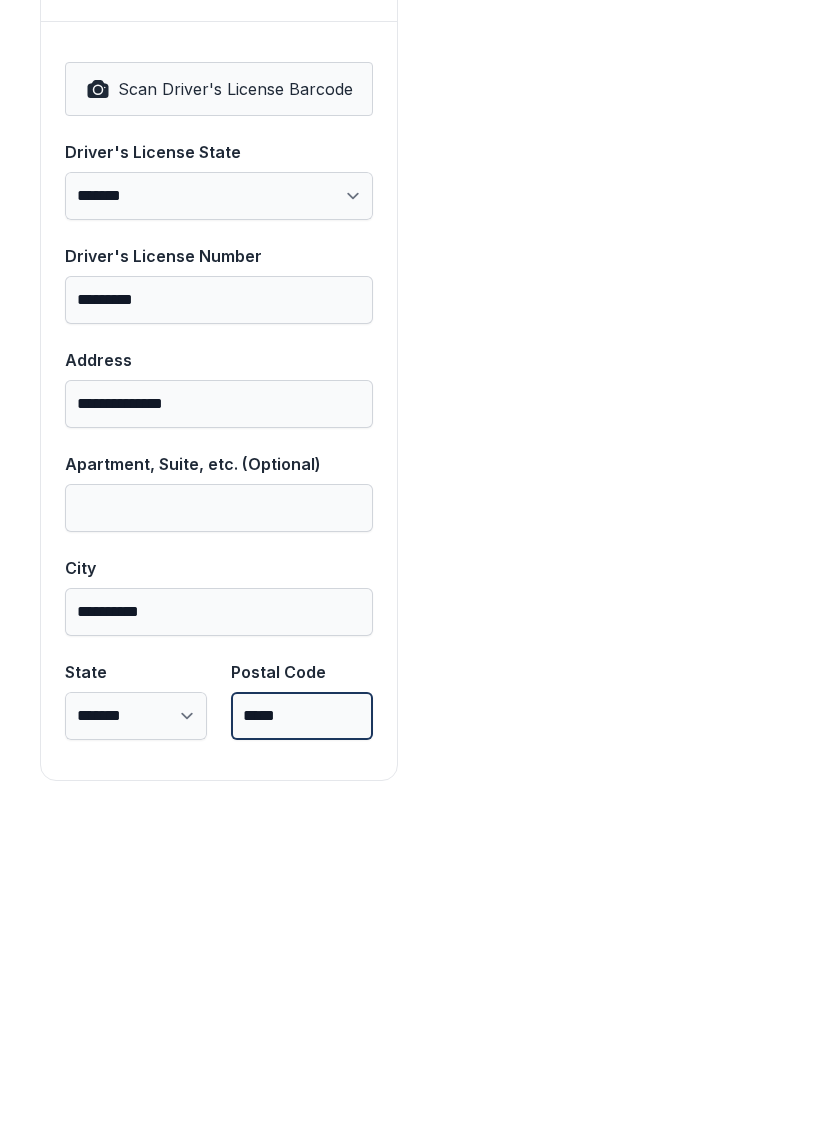 scroll, scrollTop: 1282, scrollLeft: 0, axis: vertical 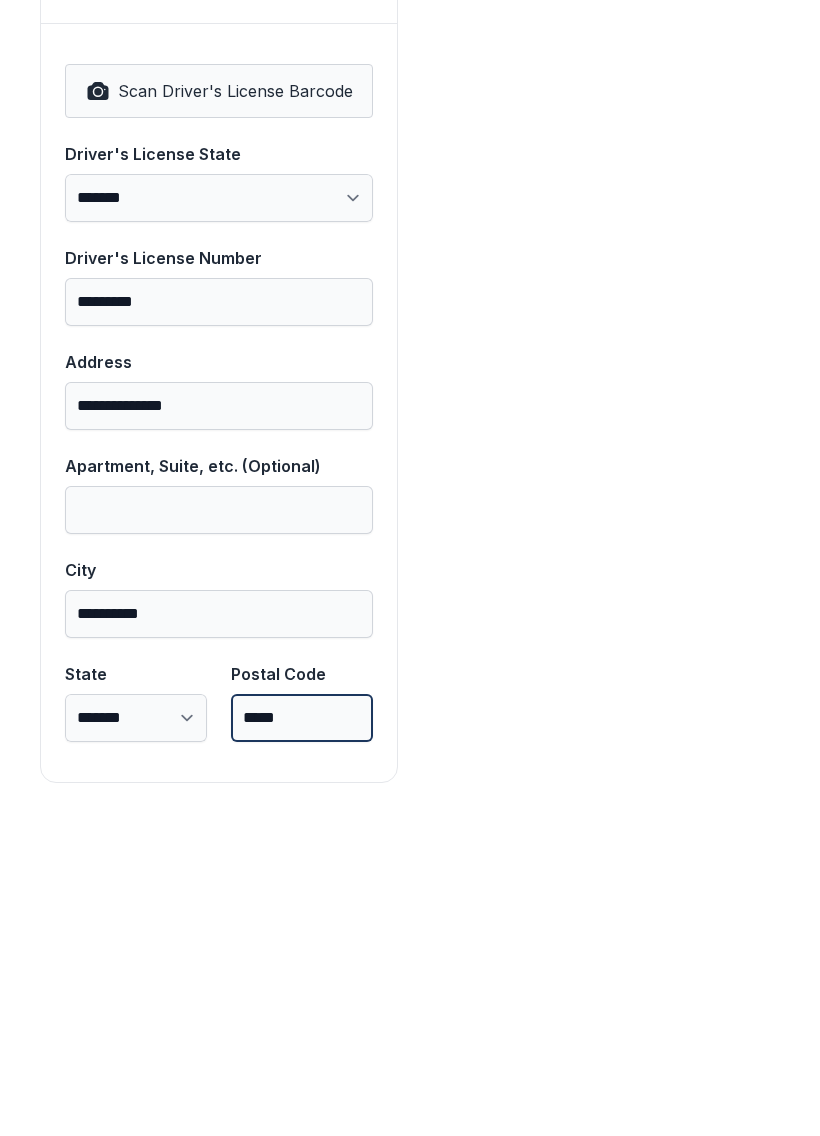 type on "*****" 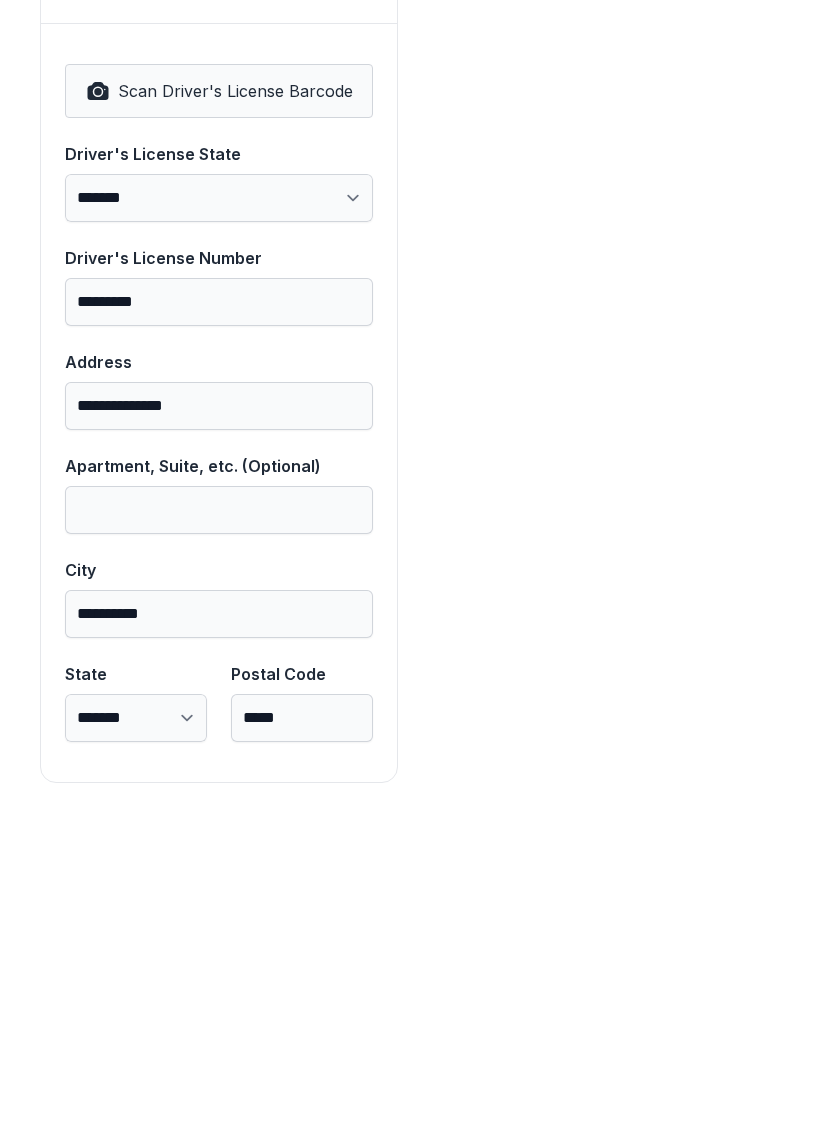 scroll, scrollTop: 695, scrollLeft: 0, axis: vertical 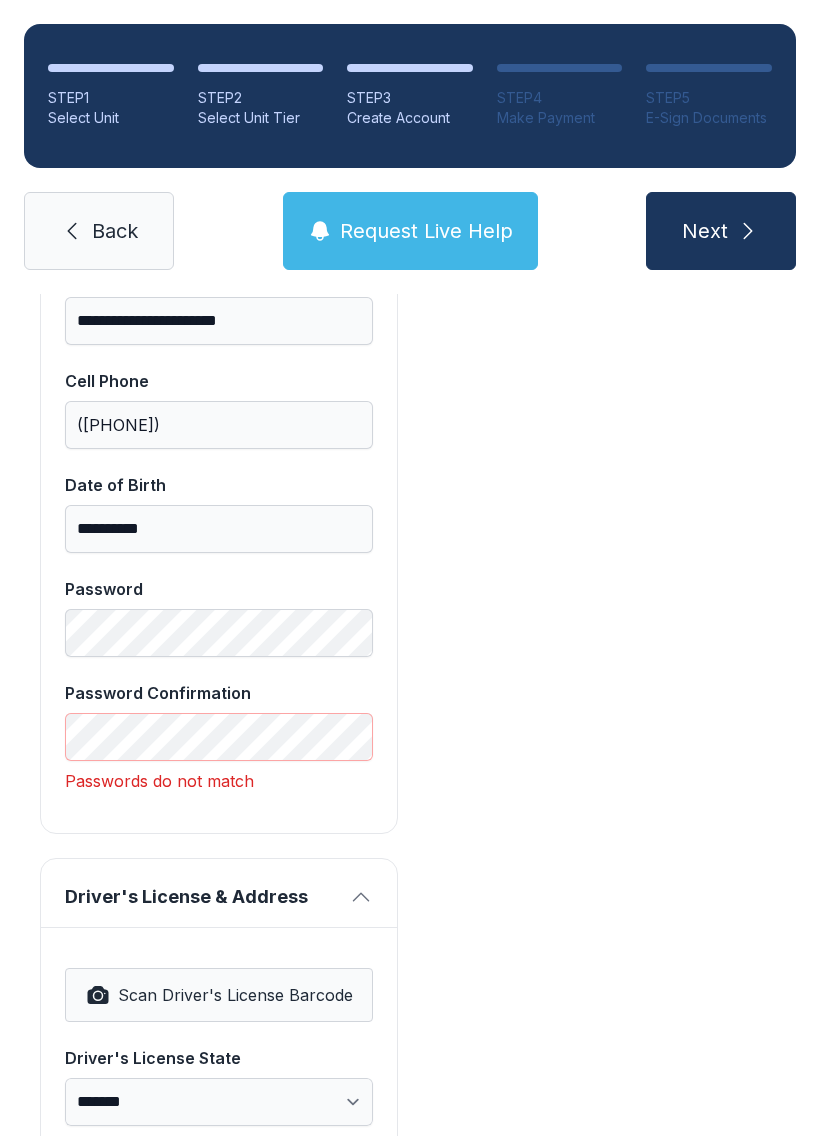 click on "Next" at bounding box center [705, 231] 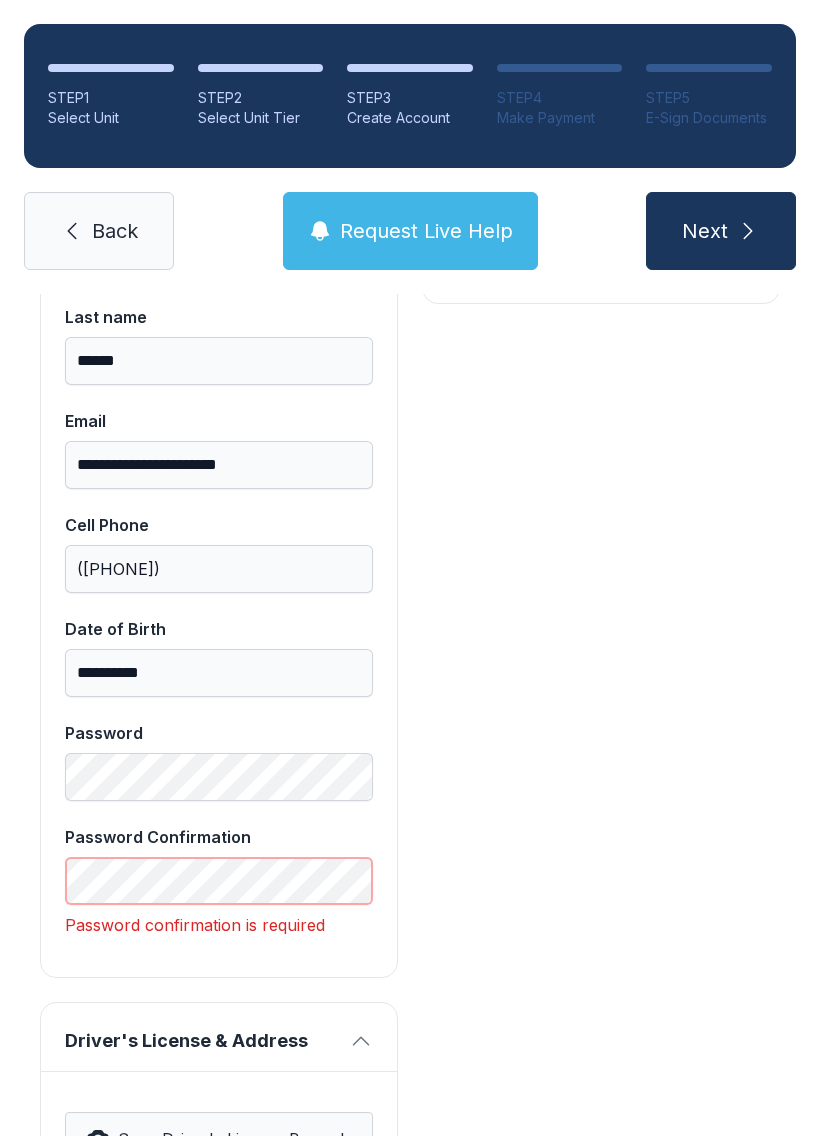 scroll, scrollTop: 549, scrollLeft: 0, axis: vertical 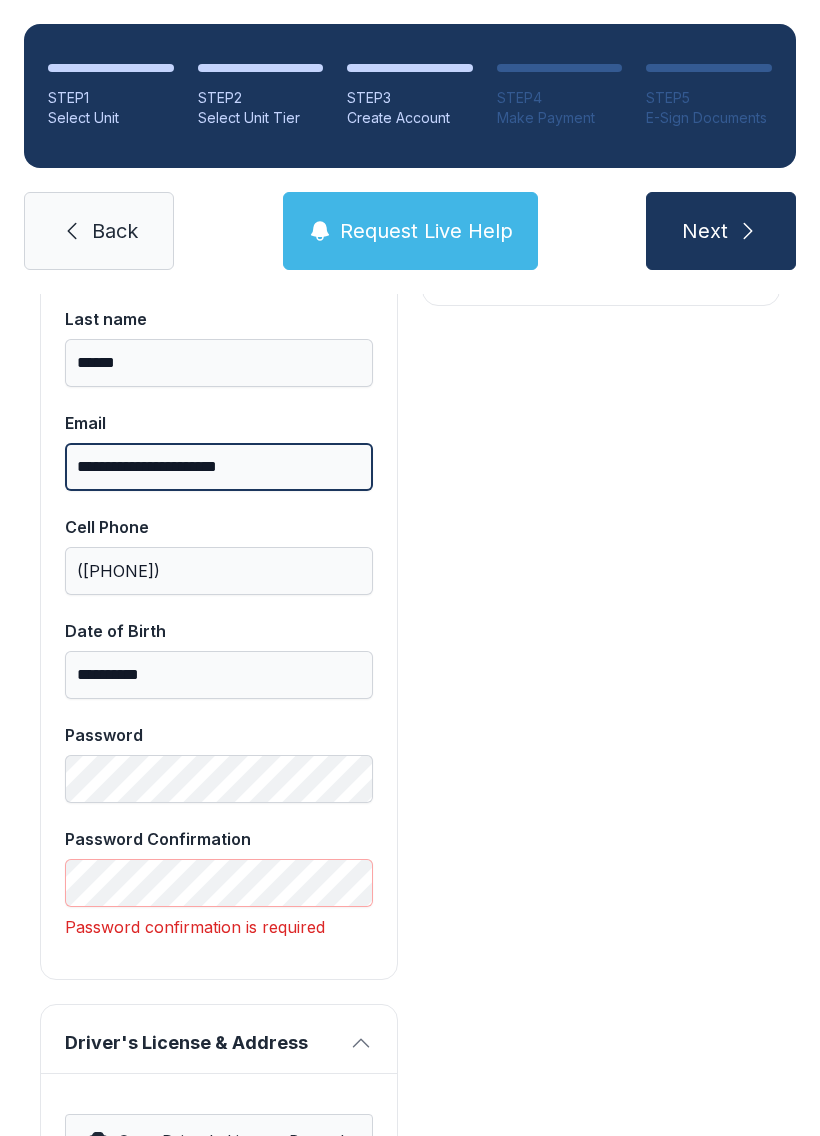 click on "**********" at bounding box center (219, 467) 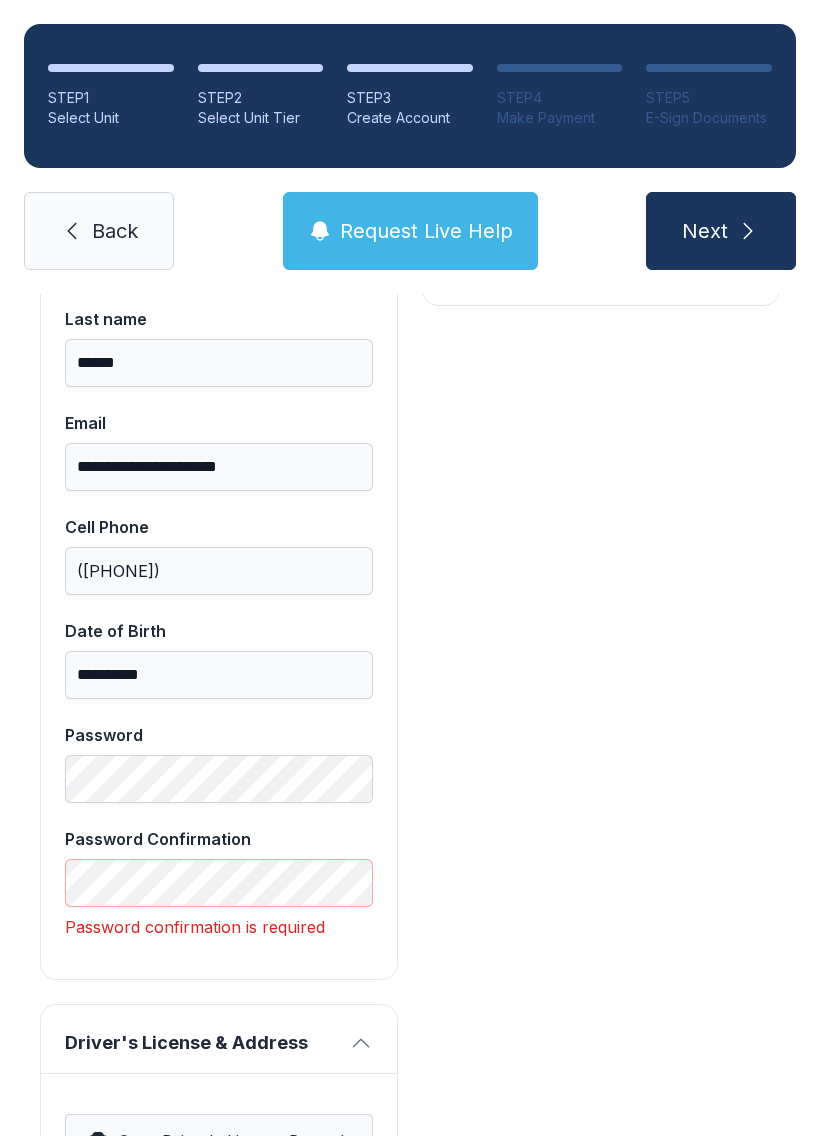 click on "Back" at bounding box center (99, 231) 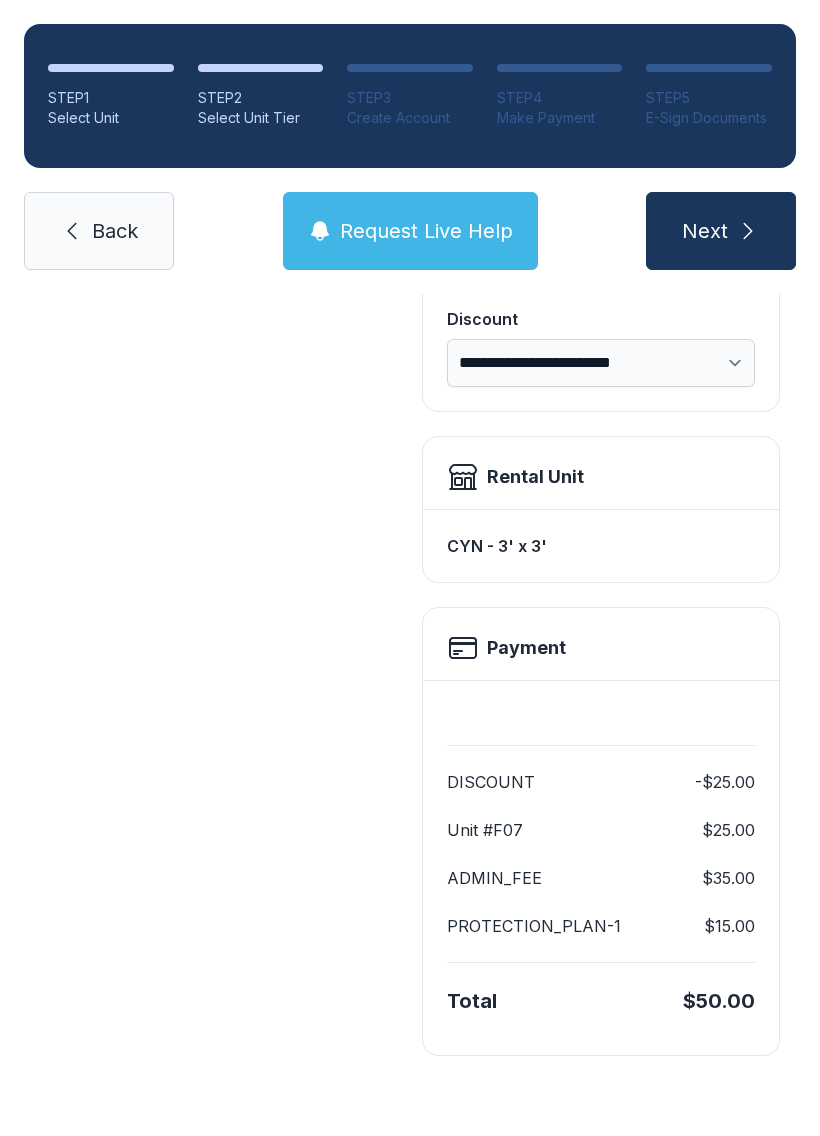 scroll, scrollTop: 0, scrollLeft: 0, axis: both 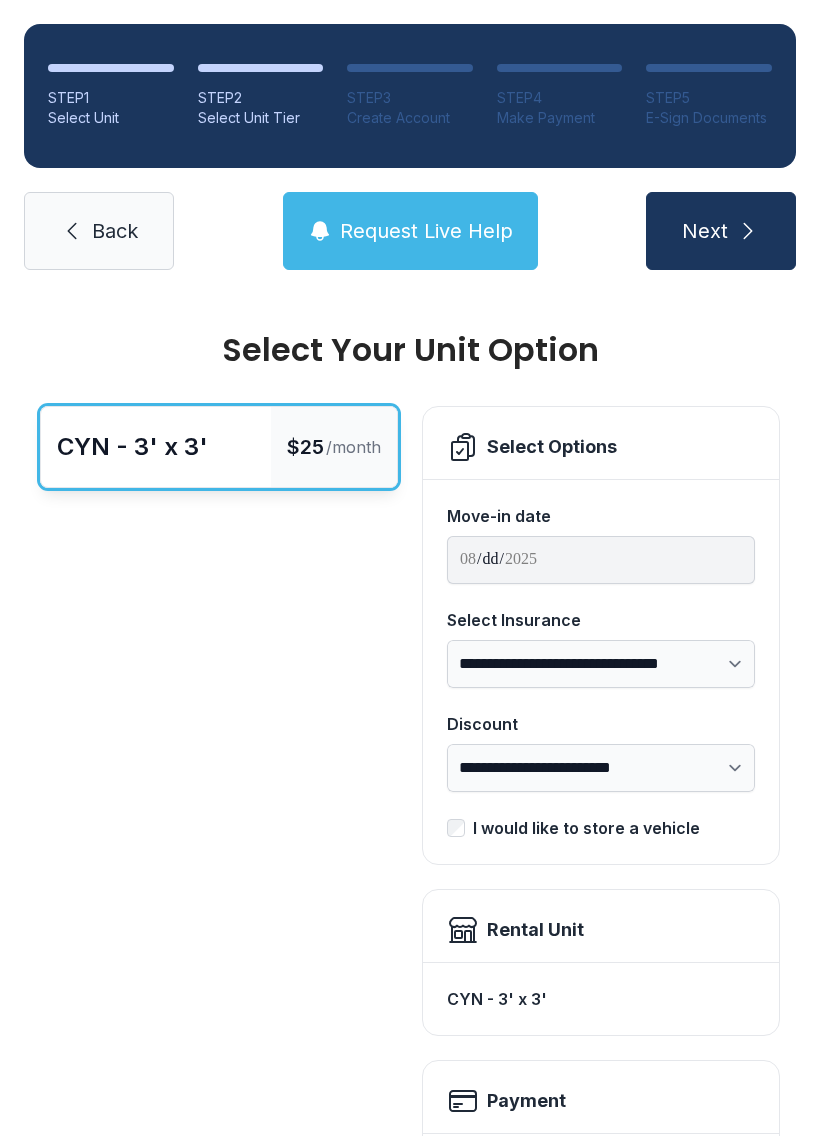click on "Back" at bounding box center (115, 231) 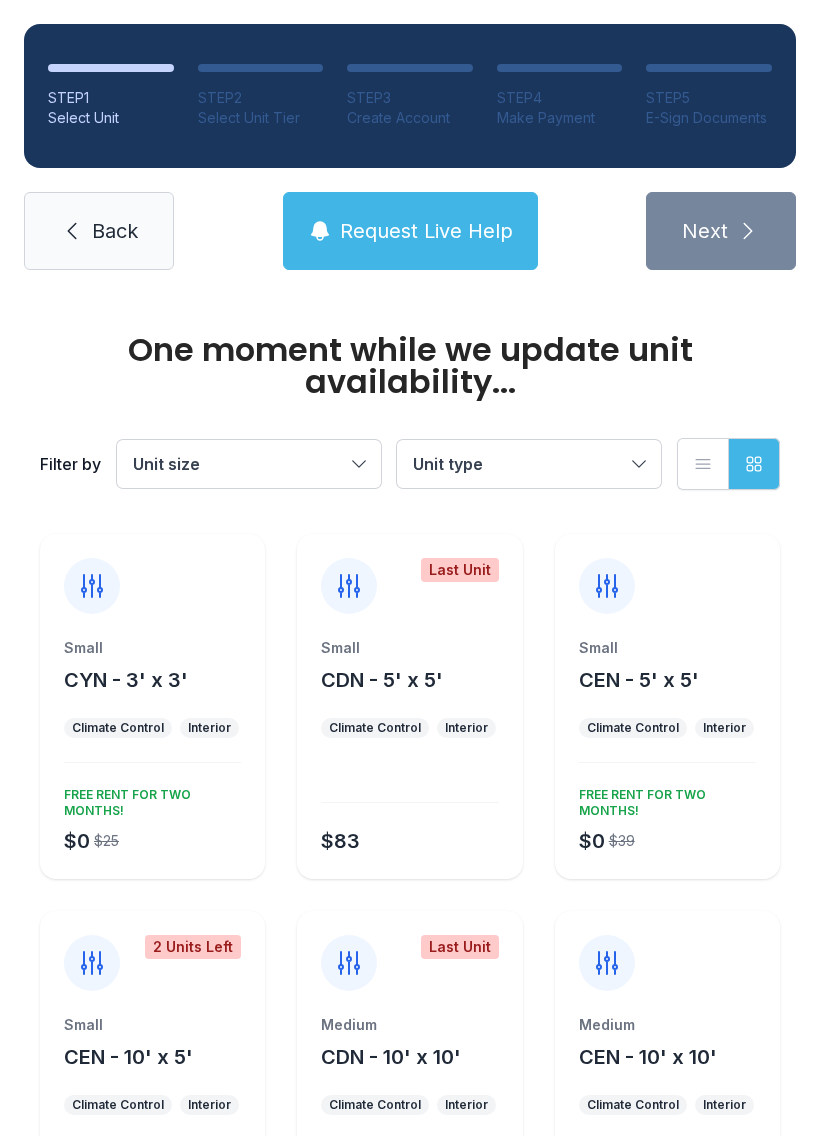 click on "Back" at bounding box center [99, 231] 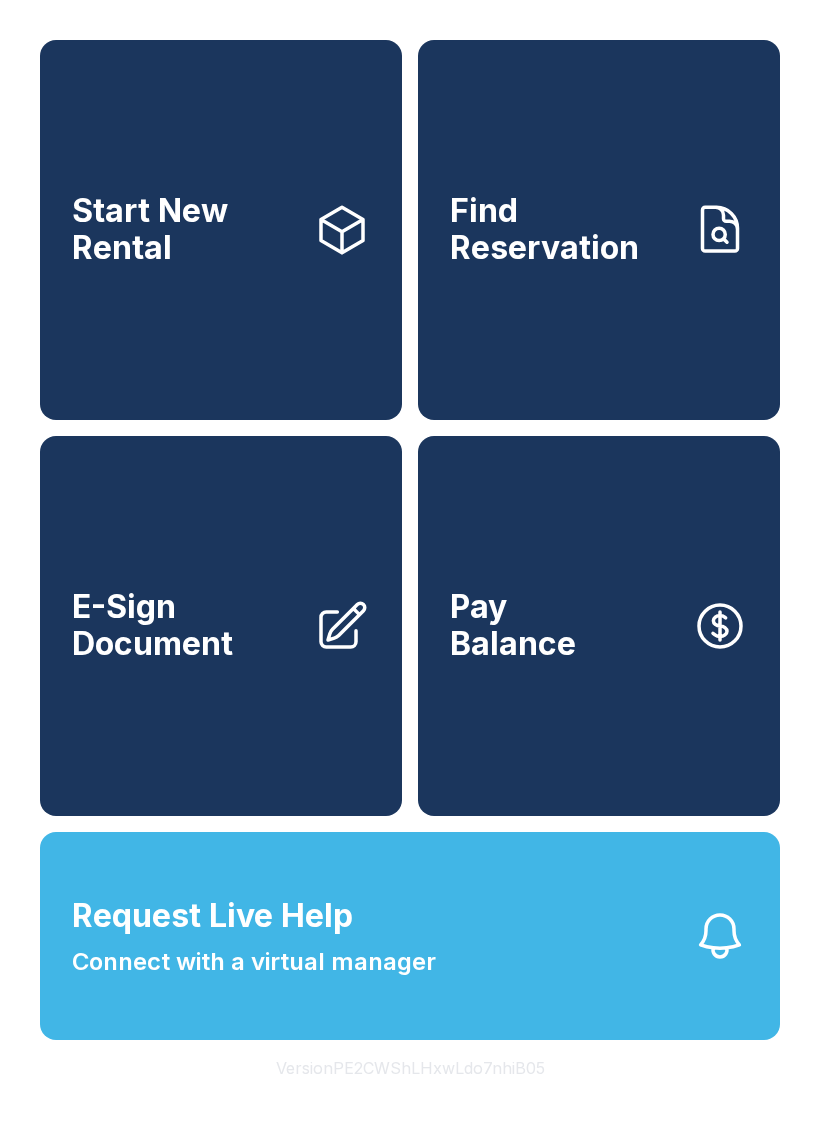 click on "E-Sign Document" at bounding box center (221, 626) 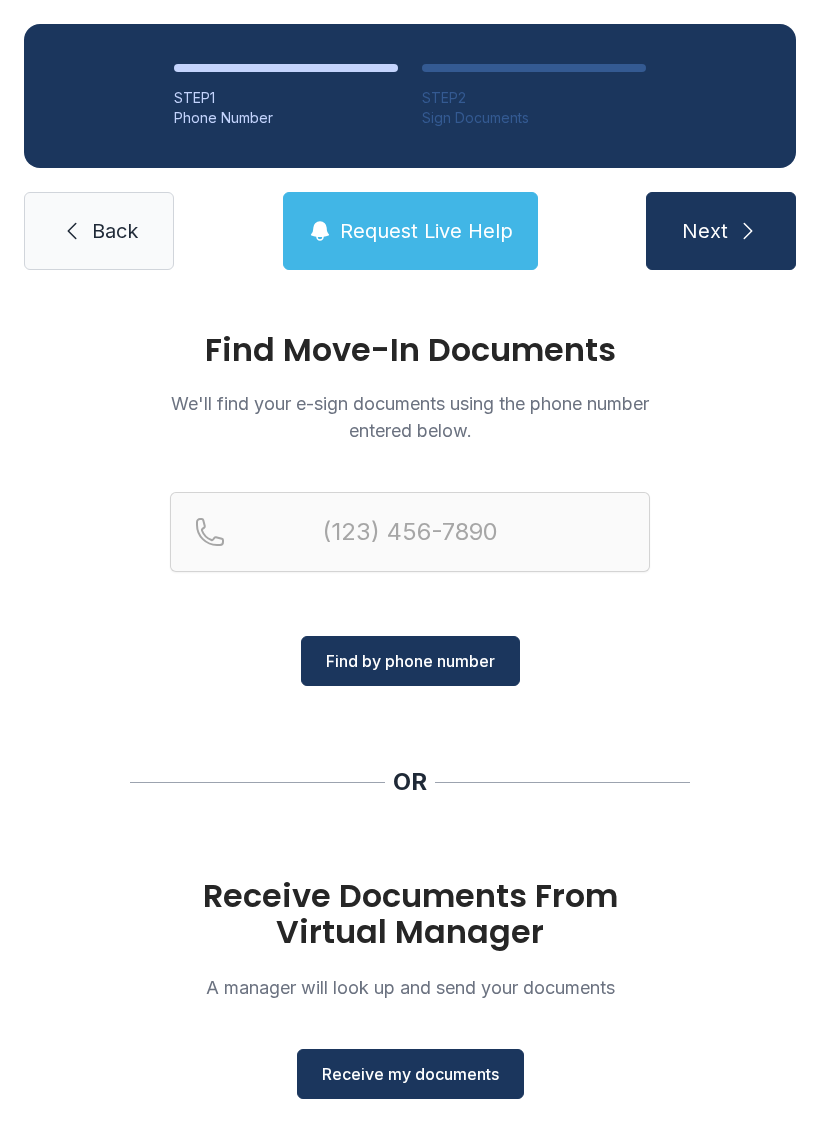 click on "Receive my documents" at bounding box center [410, 1074] 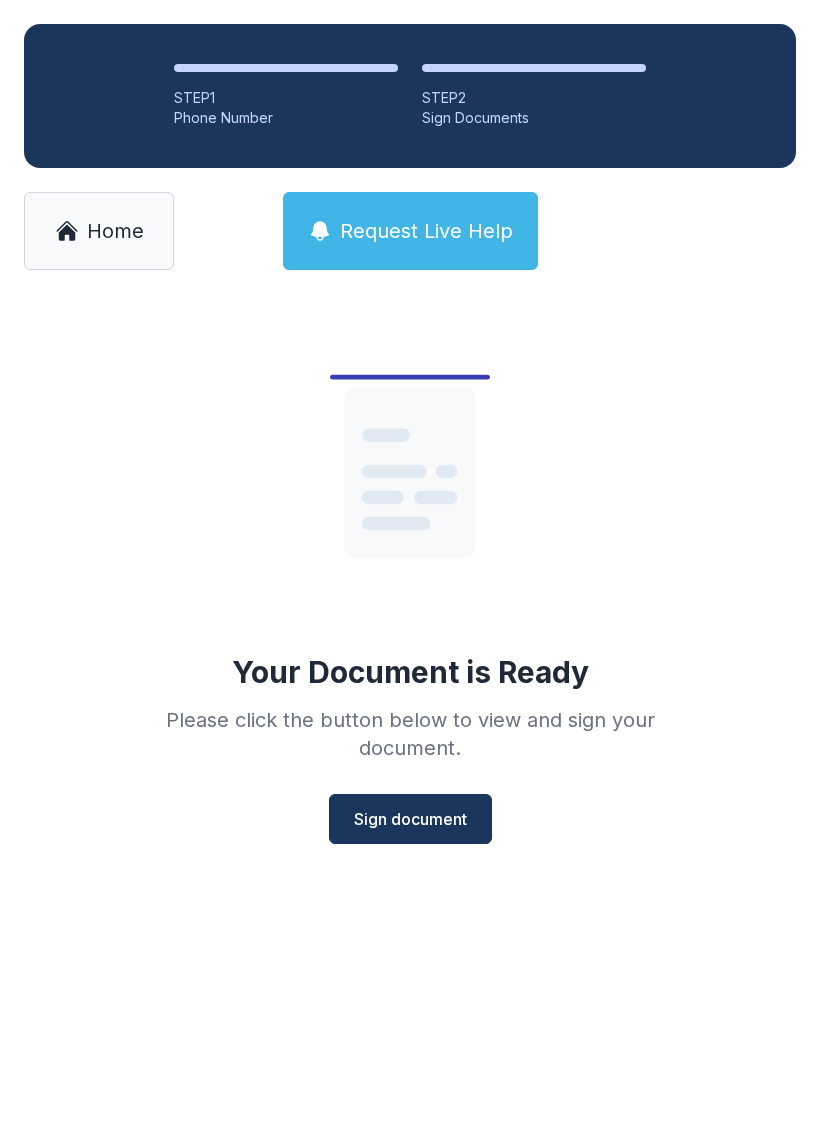 click on "Sign document" at bounding box center [410, 819] 